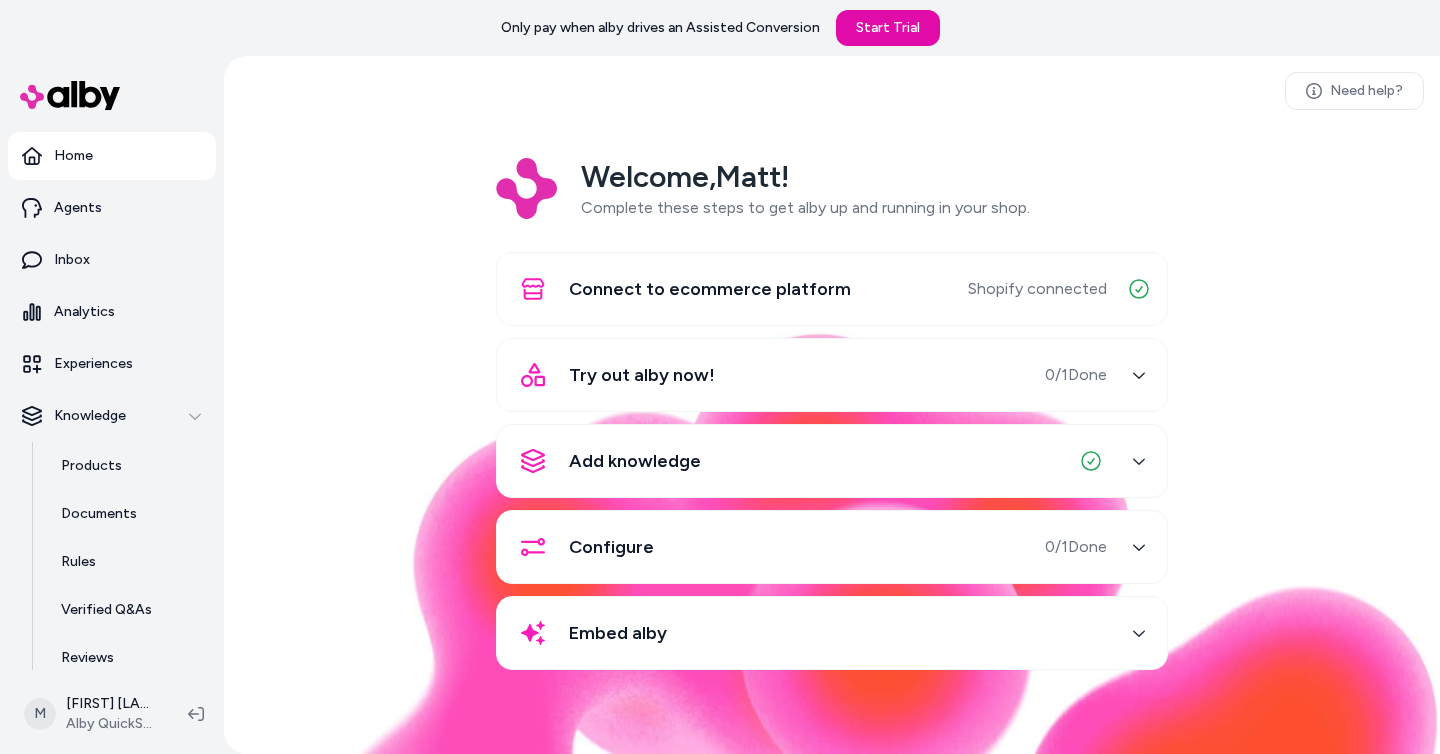 scroll, scrollTop: 0, scrollLeft: 0, axis: both 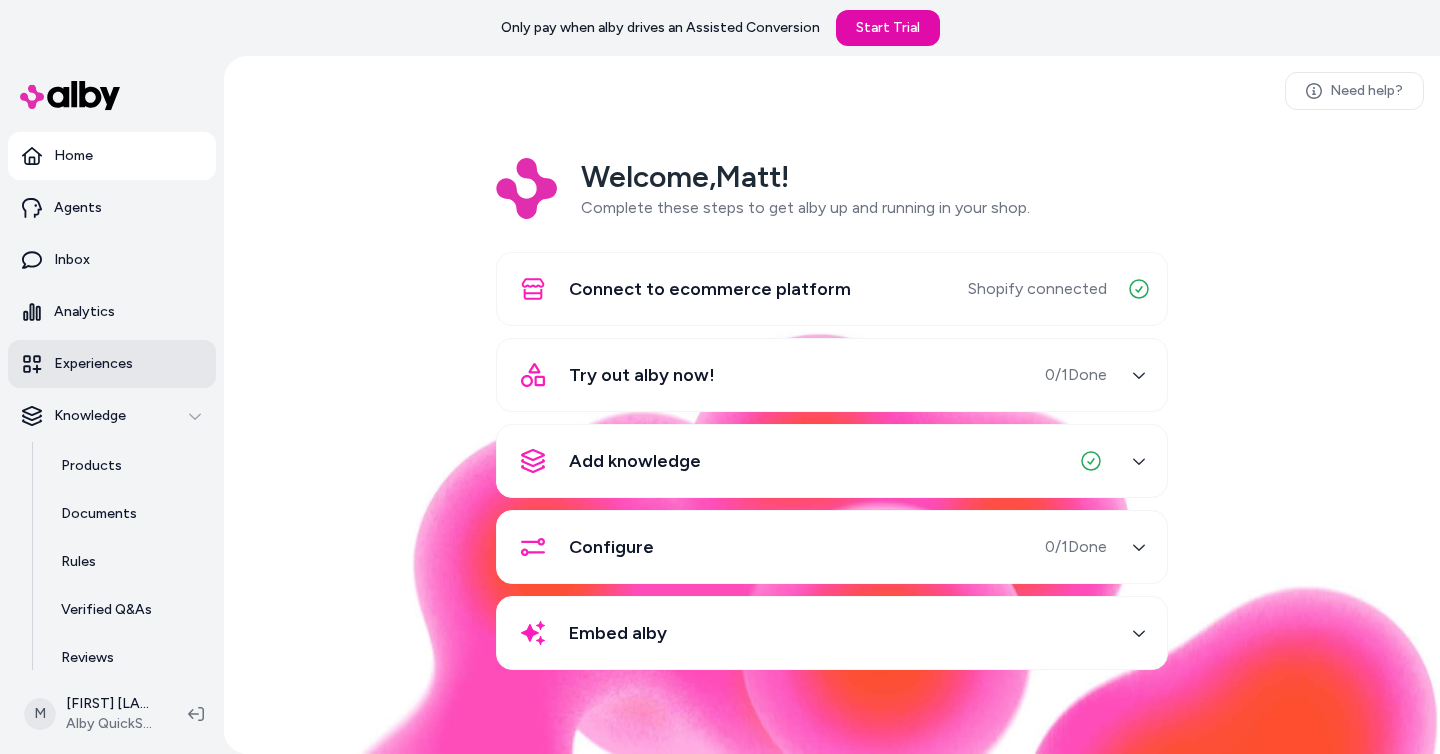click on "Experiences" at bounding box center (112, 364) 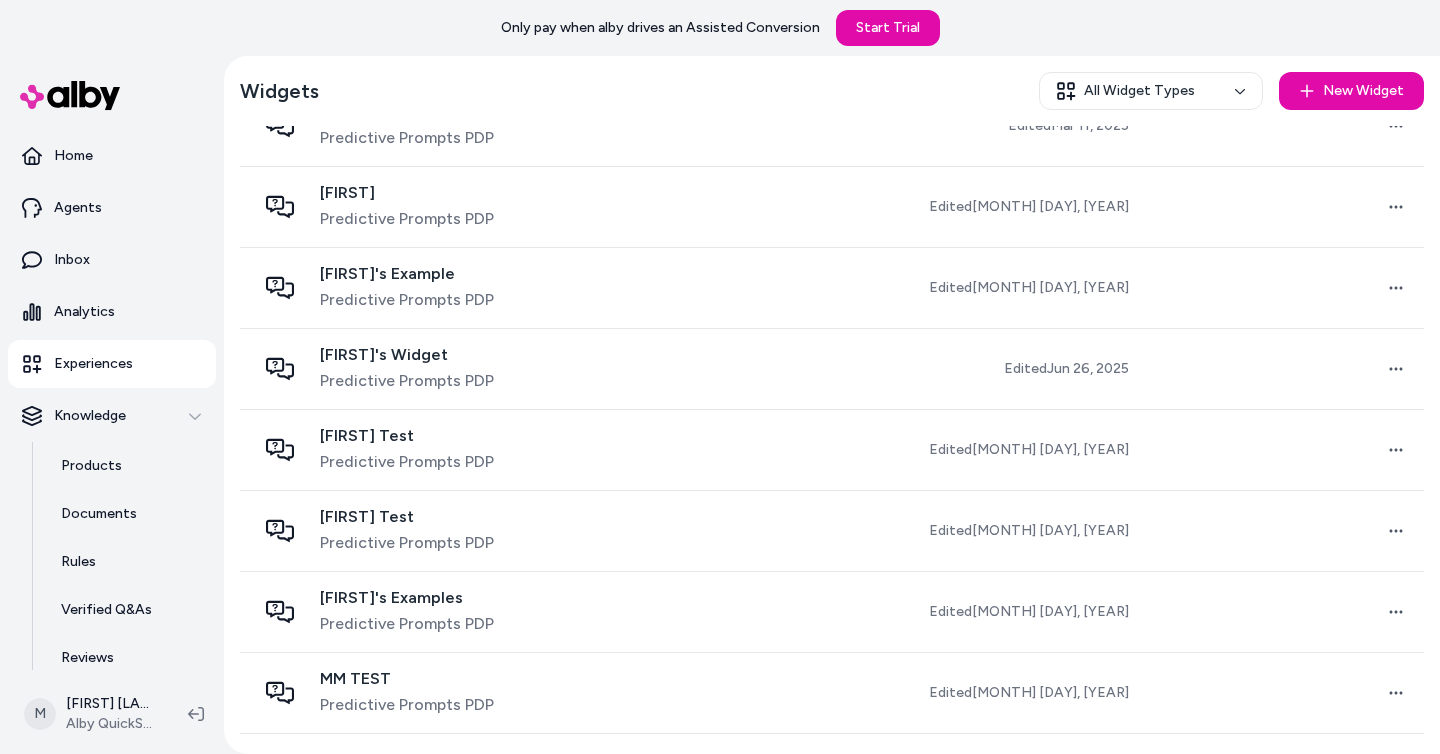 scroll, scrollTop: 0, scrollLeft: 0, axis: both 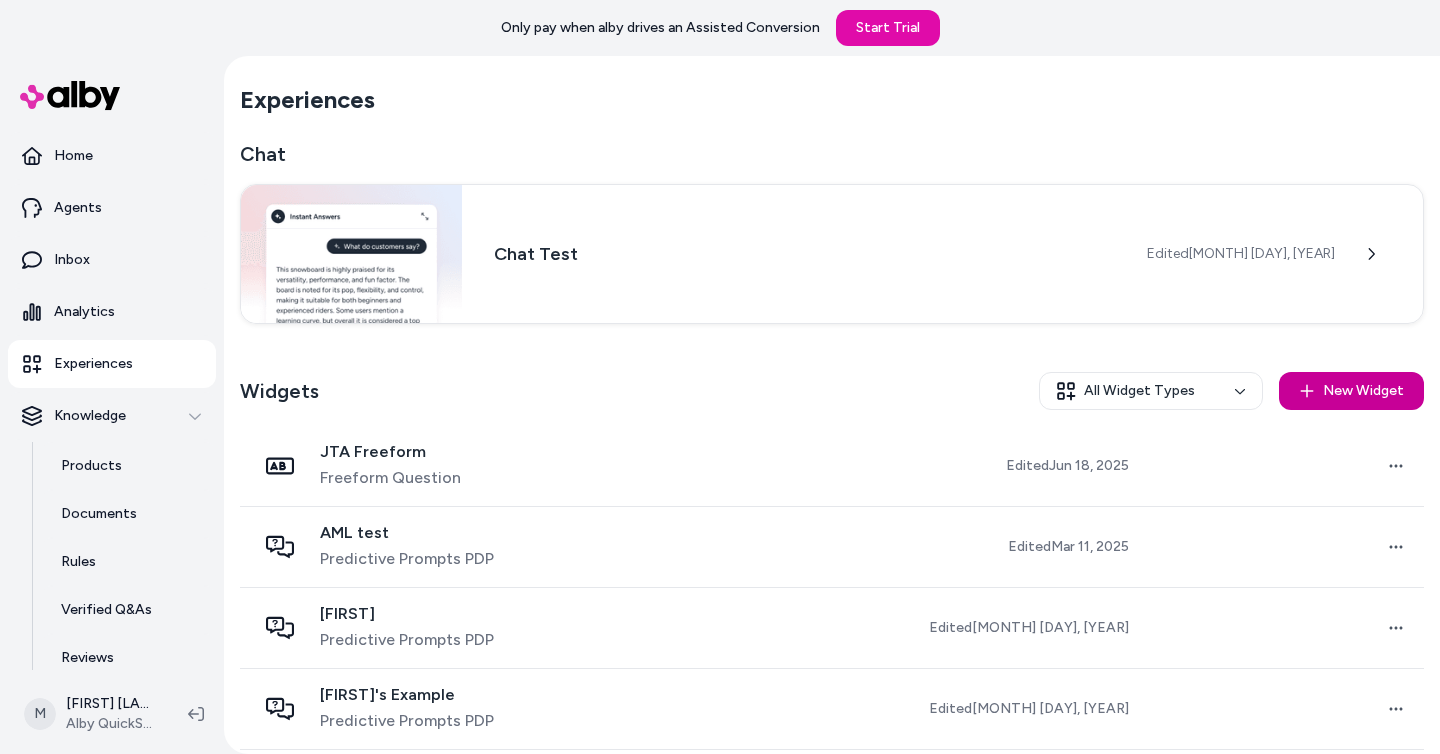 click on "New Widget" at bounding box center [1351, 391] 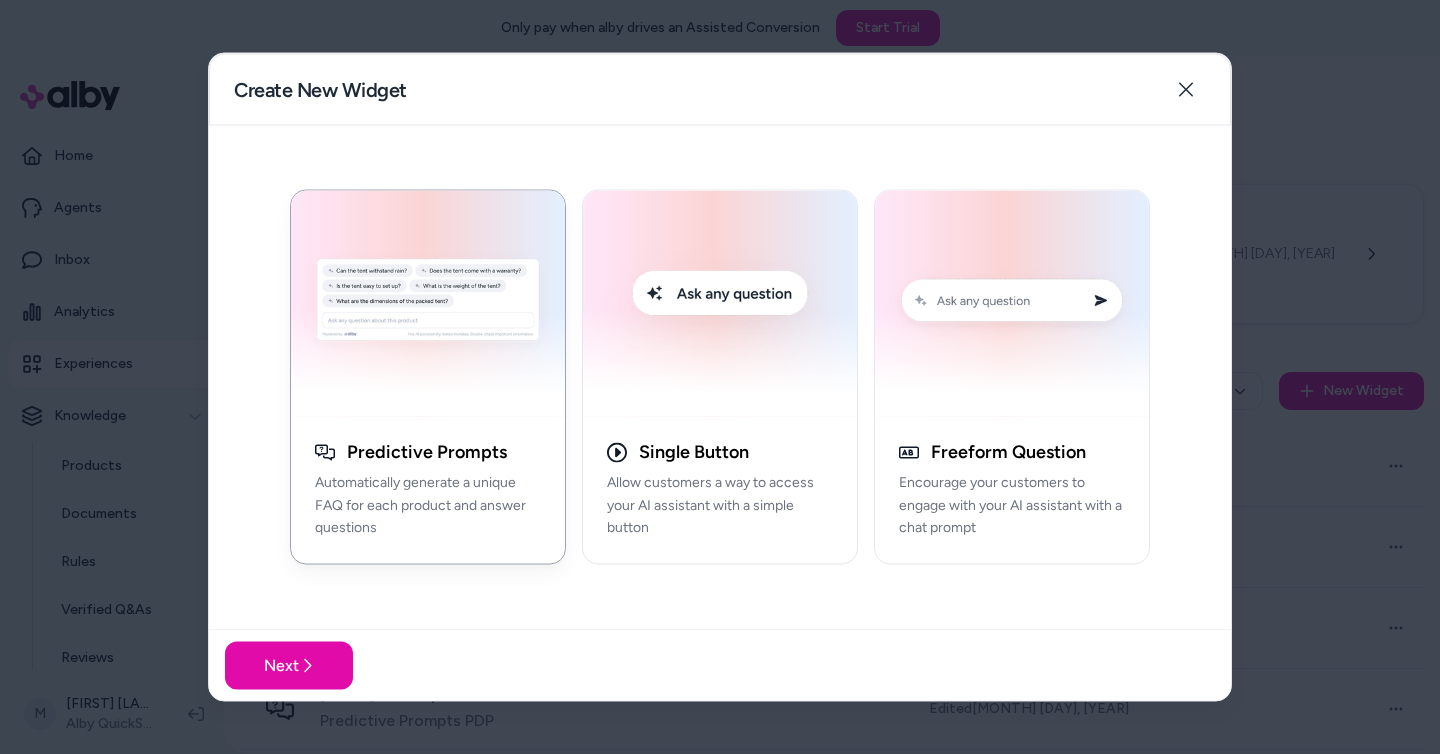 click at bounding box center [720, 304] 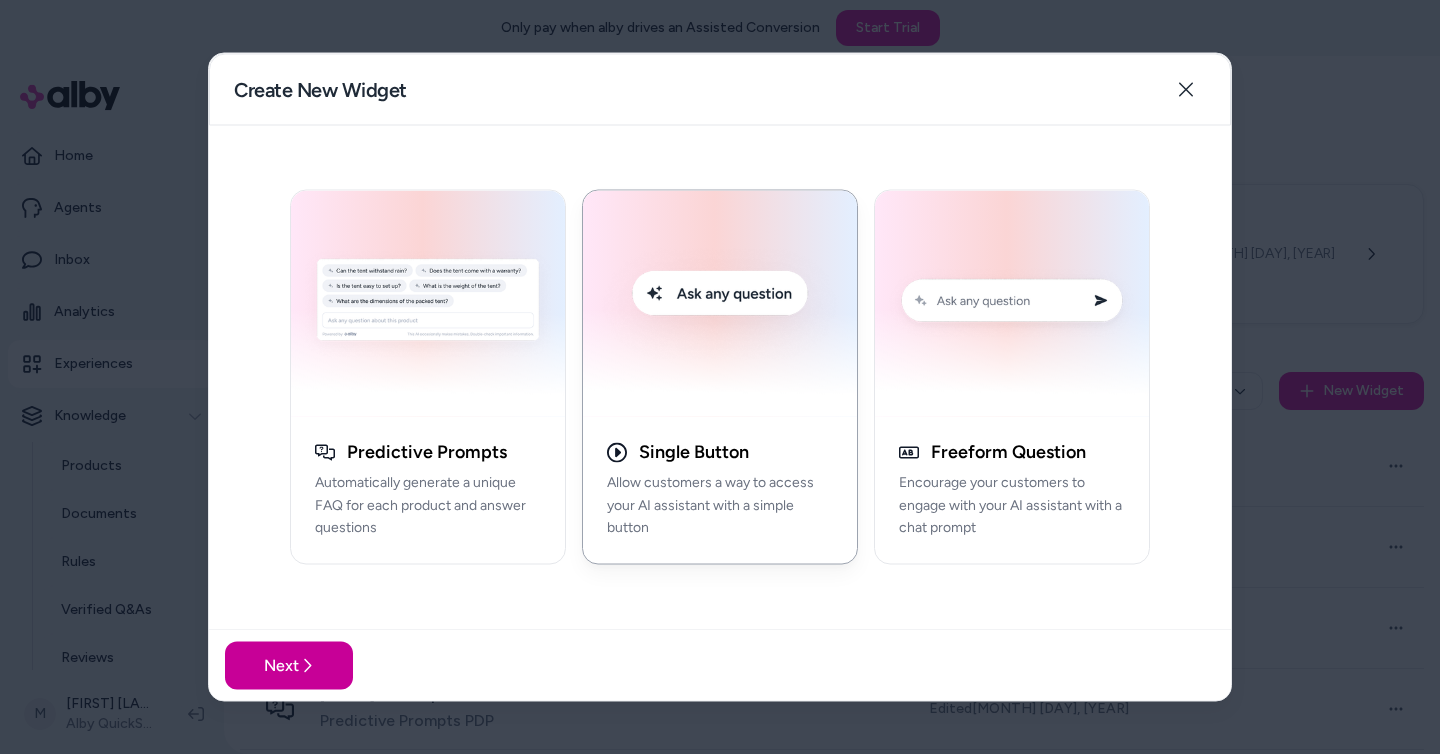 click on "Next" at bounding box center (289, 665) 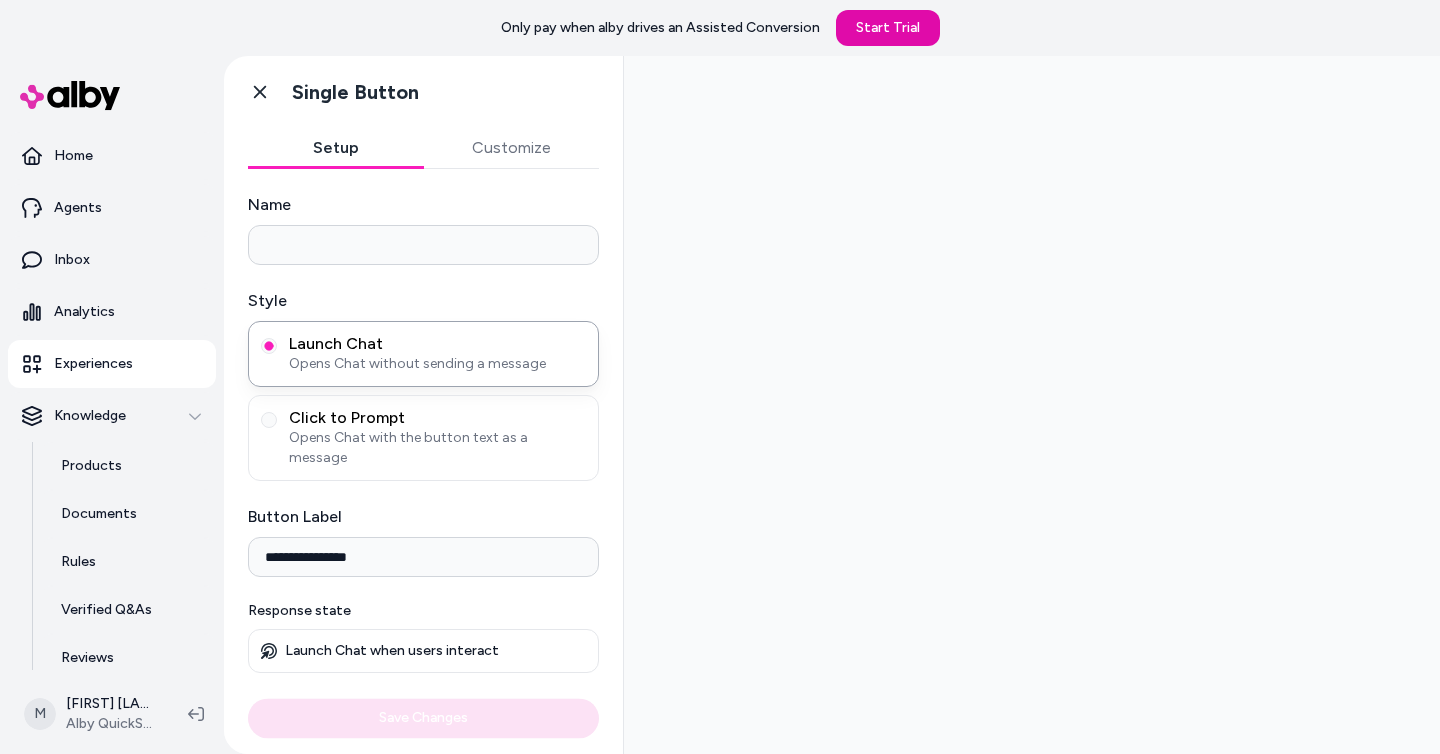 scroll, scrollTop: 0, scrollLeft: 0, axis: both 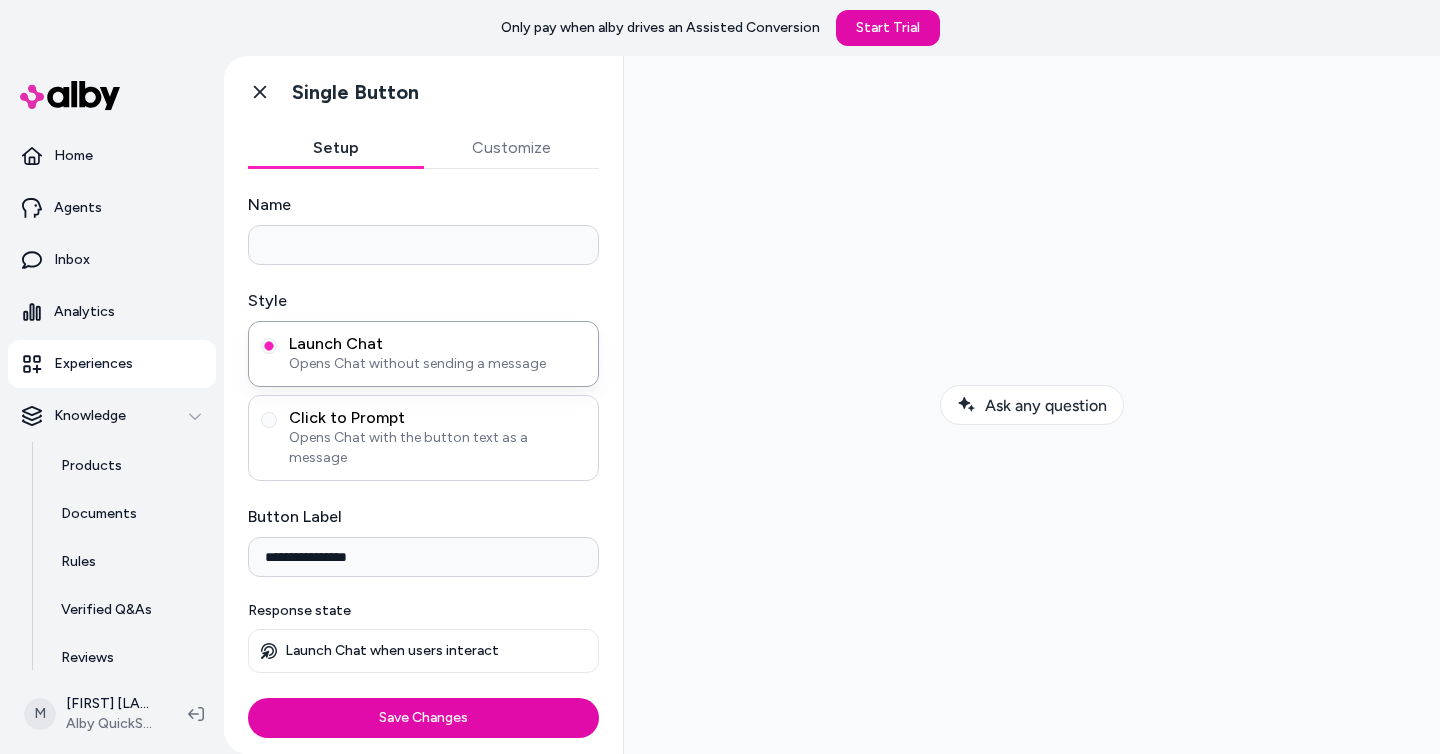 click on "Click to Prompt" at bounding box center (437, 418) 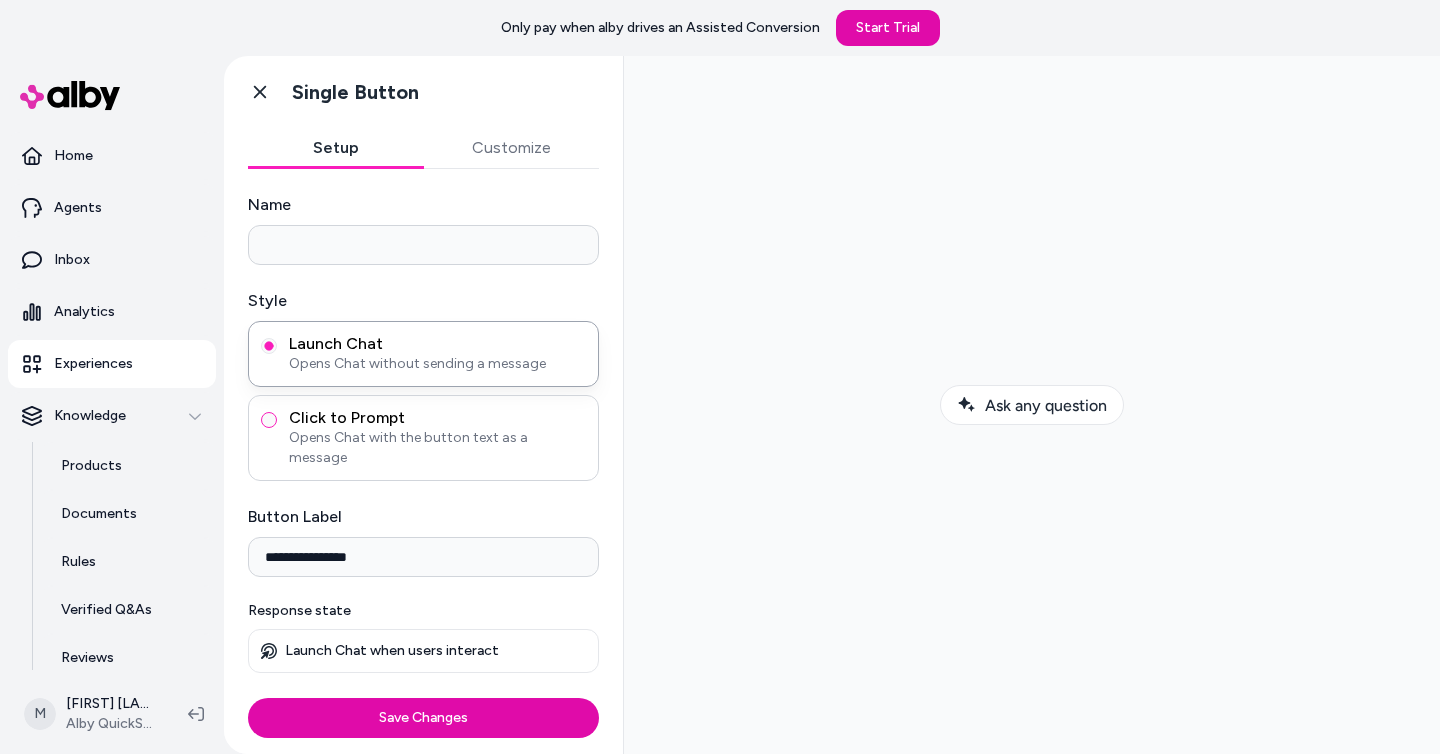 click on "Click to Prompt Opens Chat with the button text as a message" at bounding box center [269, 420] 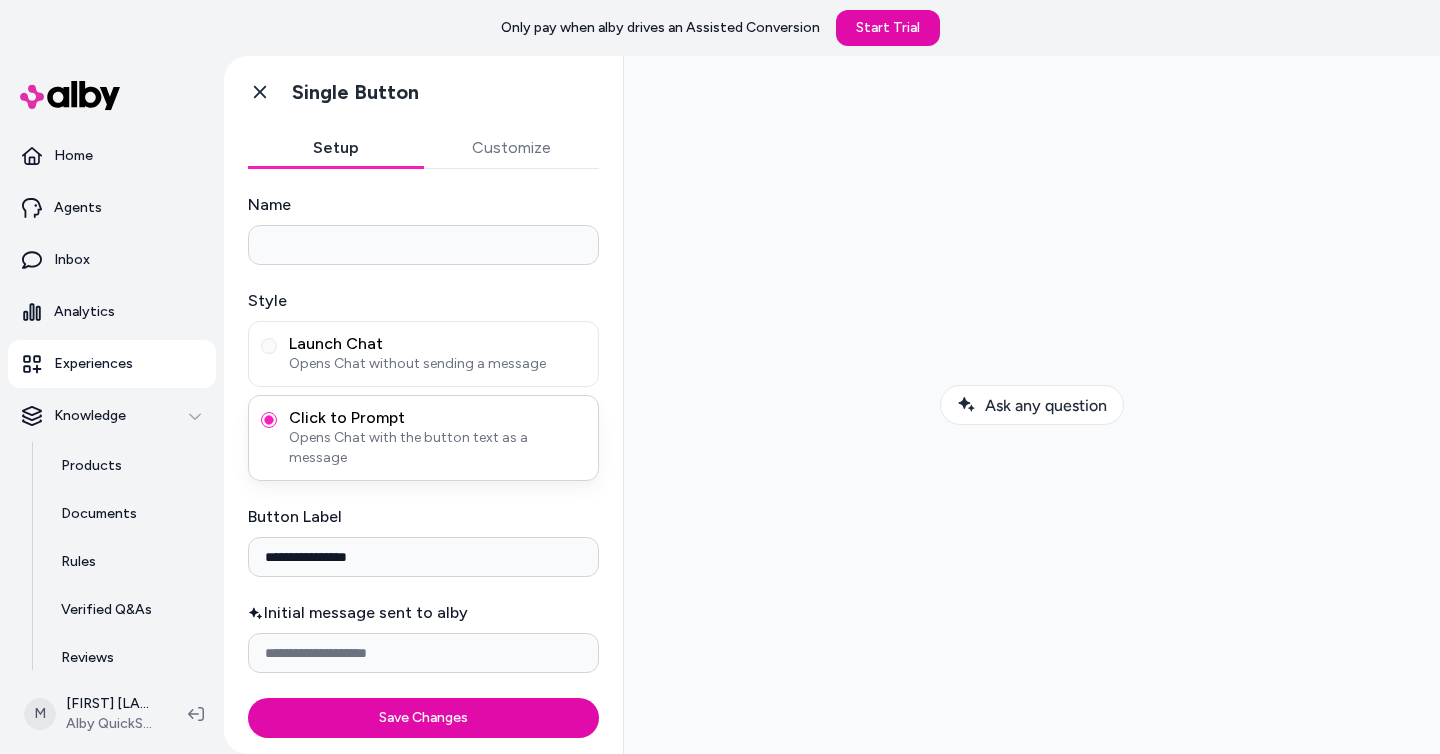 scroll, scrollTop: 58, scrollLeft: 0, axis: vertical 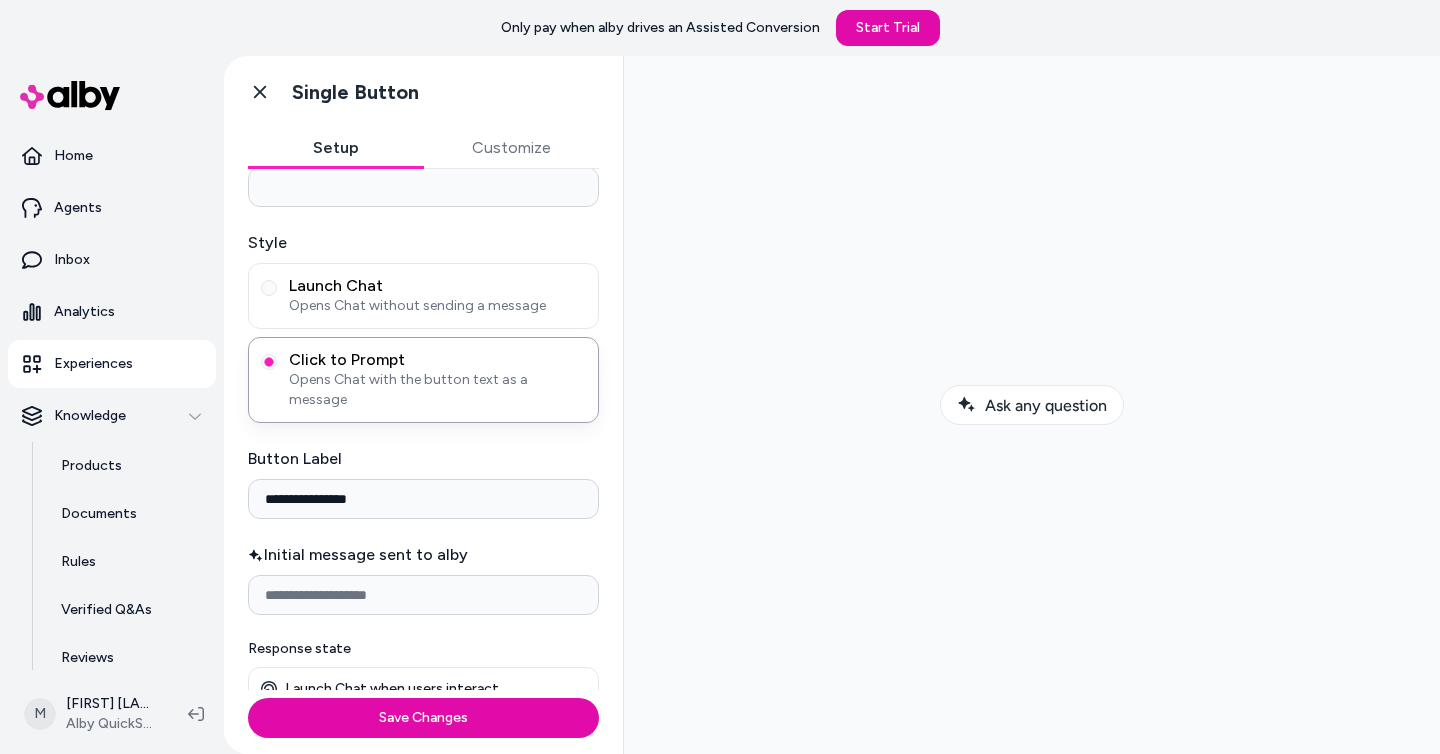 click on "Initial message sent to alby" at bounding box center [423, 595] 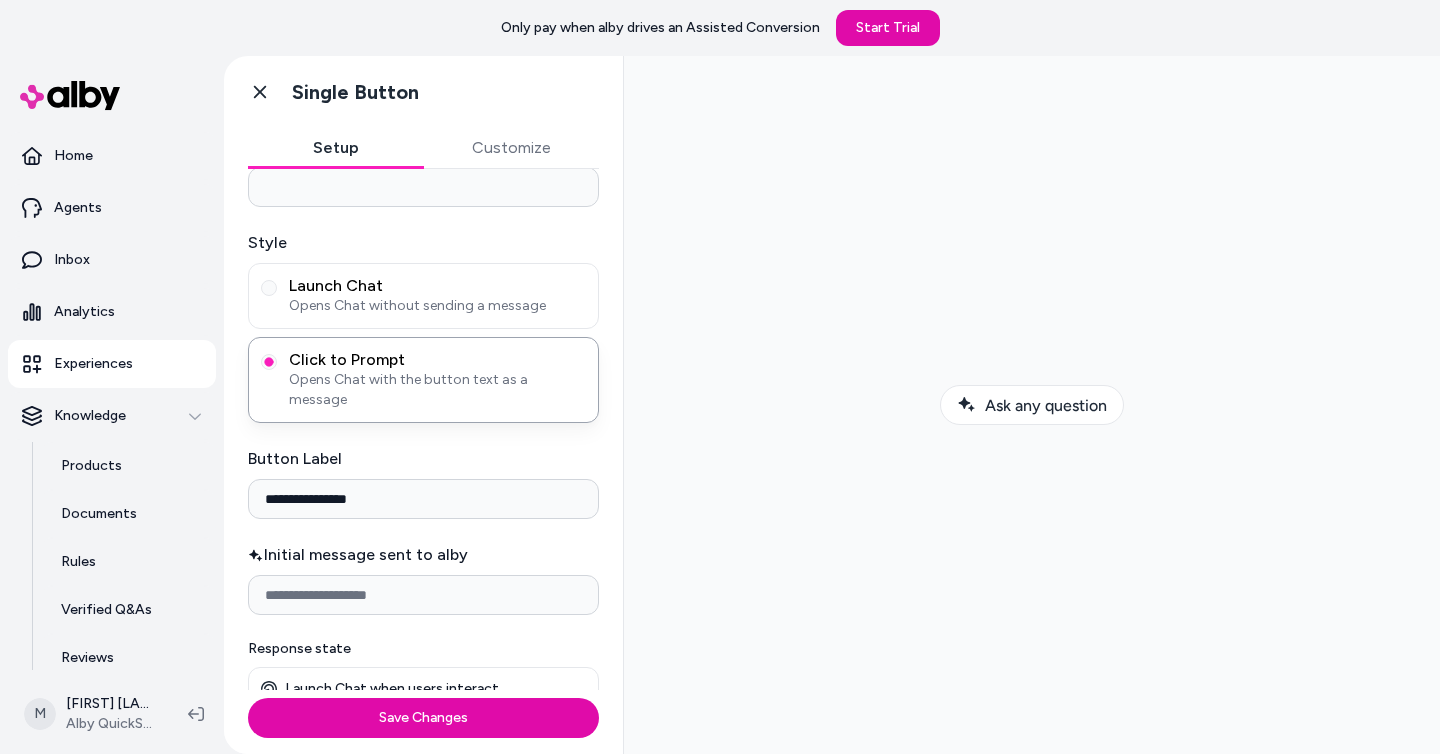click at bounding box center (1032, 405) 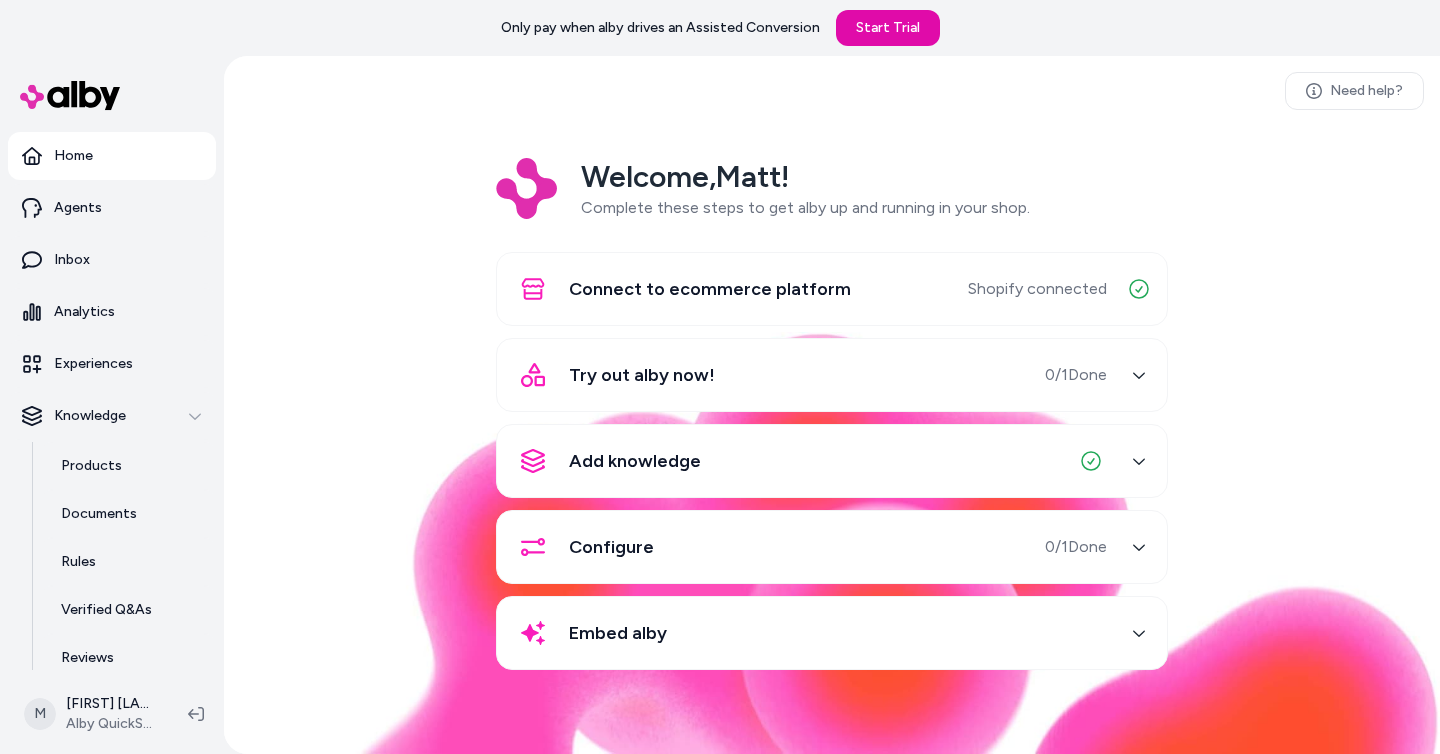 scroll, scrollTop: 0, scrollLeft: 0, axis: both 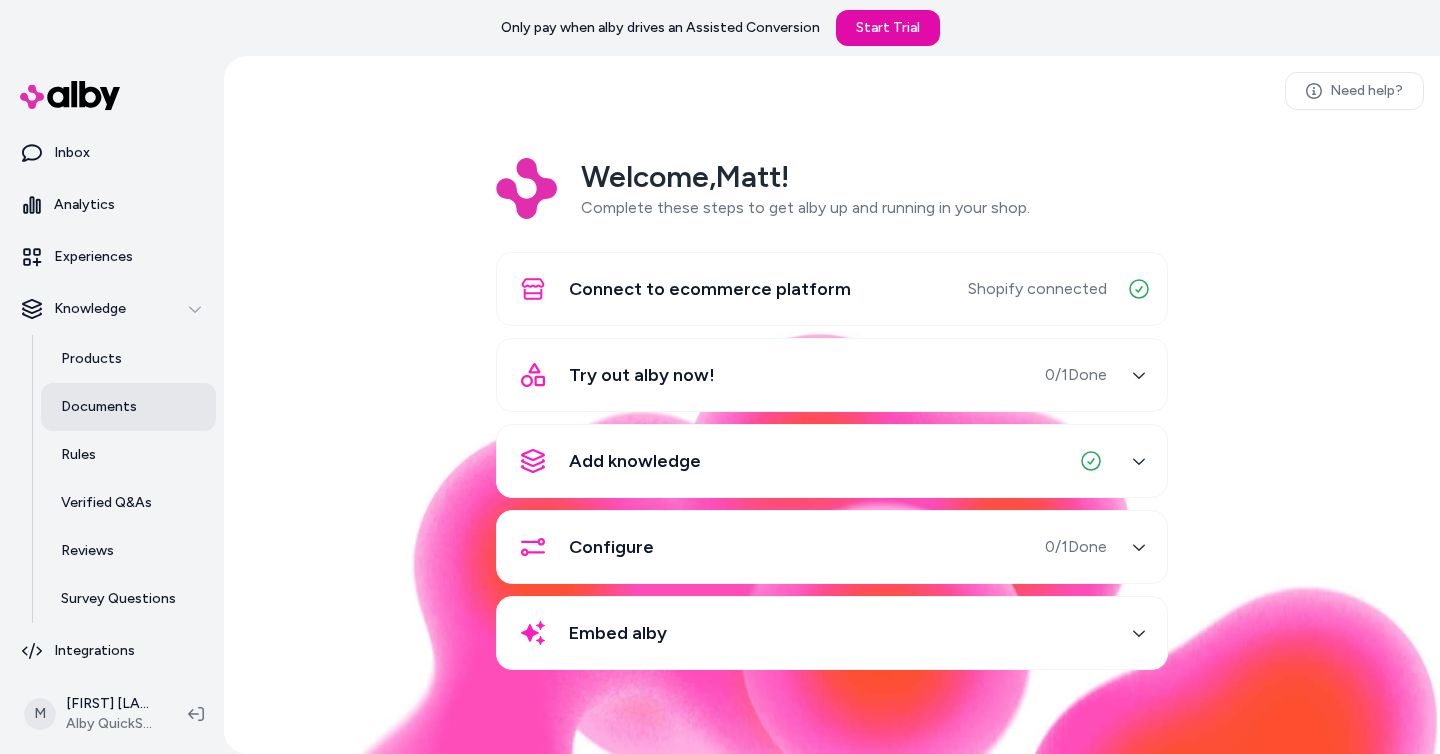 click on "Documents" at bounding box center (128, 407) 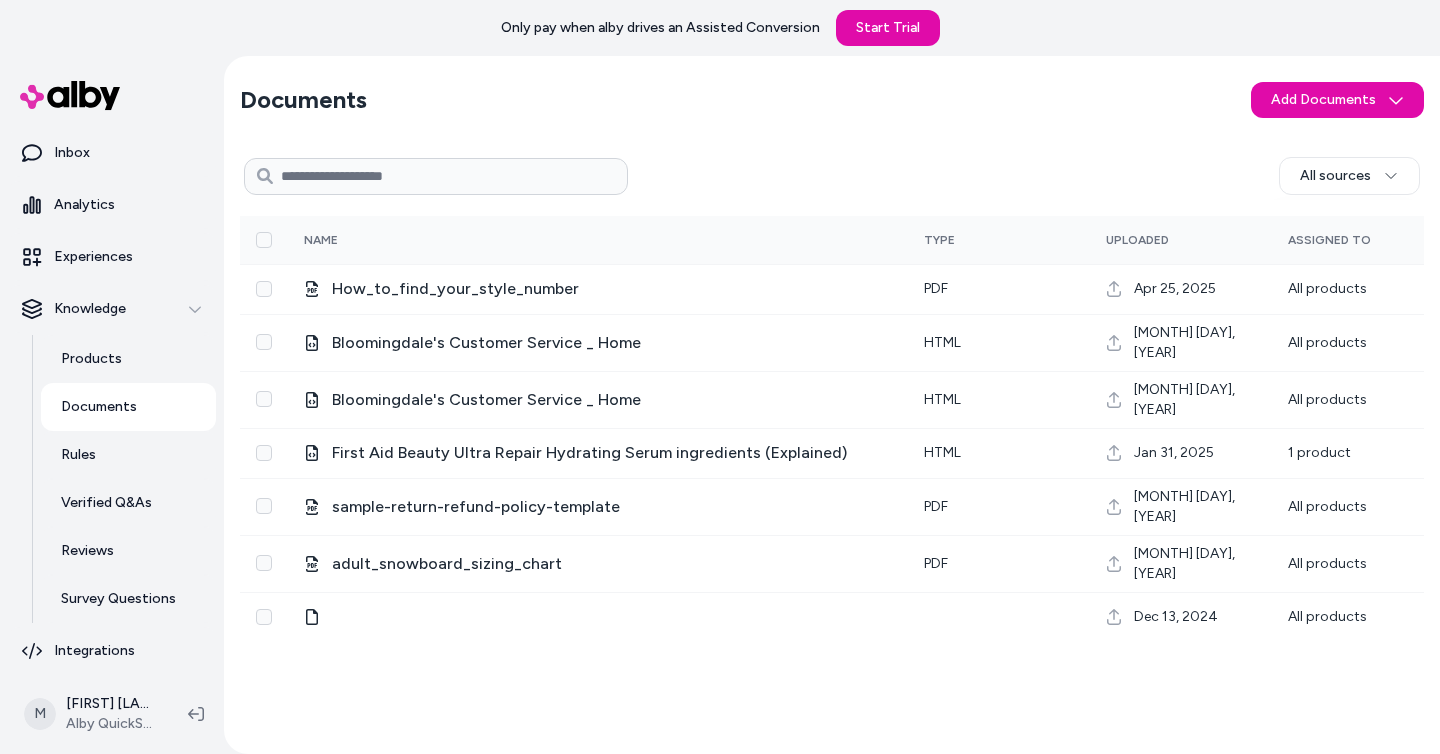 click on "All sources 0  Selected Edit Multiple Name Type Uploaded Assigned To How_to_find_your_style_number pdf [MONTH] [DAY], [YEAR] All products Bloomingdale's Customer Service _ Home html [MONTH] [DAY], [YEAR] All products Bloomingdale's Customer Service _ Home html [MONTH] [DAY], [YEAR] All products First Aid Beauty Ultra Repair Hydrating Serum ingredients (Explained) html [MONTH] [DAY], [YEAR] 1 product sample-return-refund-policy-template pdf [MONTH] [DAY], [YEAR] All products adult_snowboard_sizing_chart pdf [MONTH] [DAY], [YEAR] All products [MONTH] [DAY], [YEAR] All products" at bounding box center (832, 443) 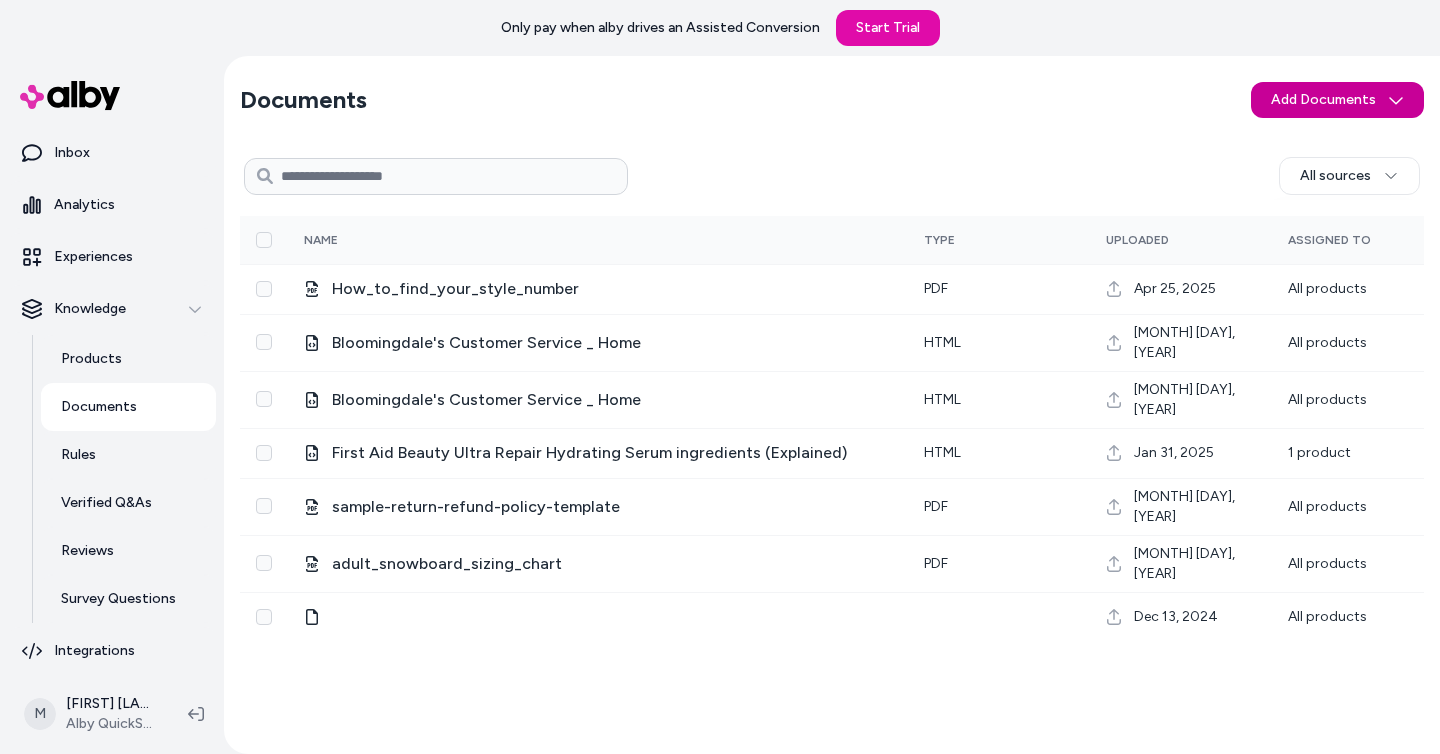 click on "Only pay when alby drives an Assisted Conversion Start Trial Home Agents Inbox Analytics Experiences Knowledge Products Documents Rules Verified Q&As Reviews Survey Questions Integrations M [FIRST] [LAST] Alby QuickStart Store Documents Add Documents  All sources 0  Selected Edit Multiple Name Type Uploaded Assigned To How_to_find_your_style_number pdf [MONTH] [DAY], [YEAR] All products Bloomingdale's Customer Service _ Home html [MONTH] [DAY], [YEAR] All products Bloomingdale's Customer Service _ Home html [MONTH] [DAY], [YEAR] All products First Aid Beauty Ultra Repair Hydrating Serum ingredients (Explained) html [MONTH] [DAY], [YEAR] 1 product sample-return-refund-policy-template pdf [MONTH] [DAY], [YEAR] All products adult_snowboard_sizing_chart pdf [MONTH] [DAY], [YEAR] All products [MONTH] [DAY], [YEAR] All products" at bounding box center [720, 377] 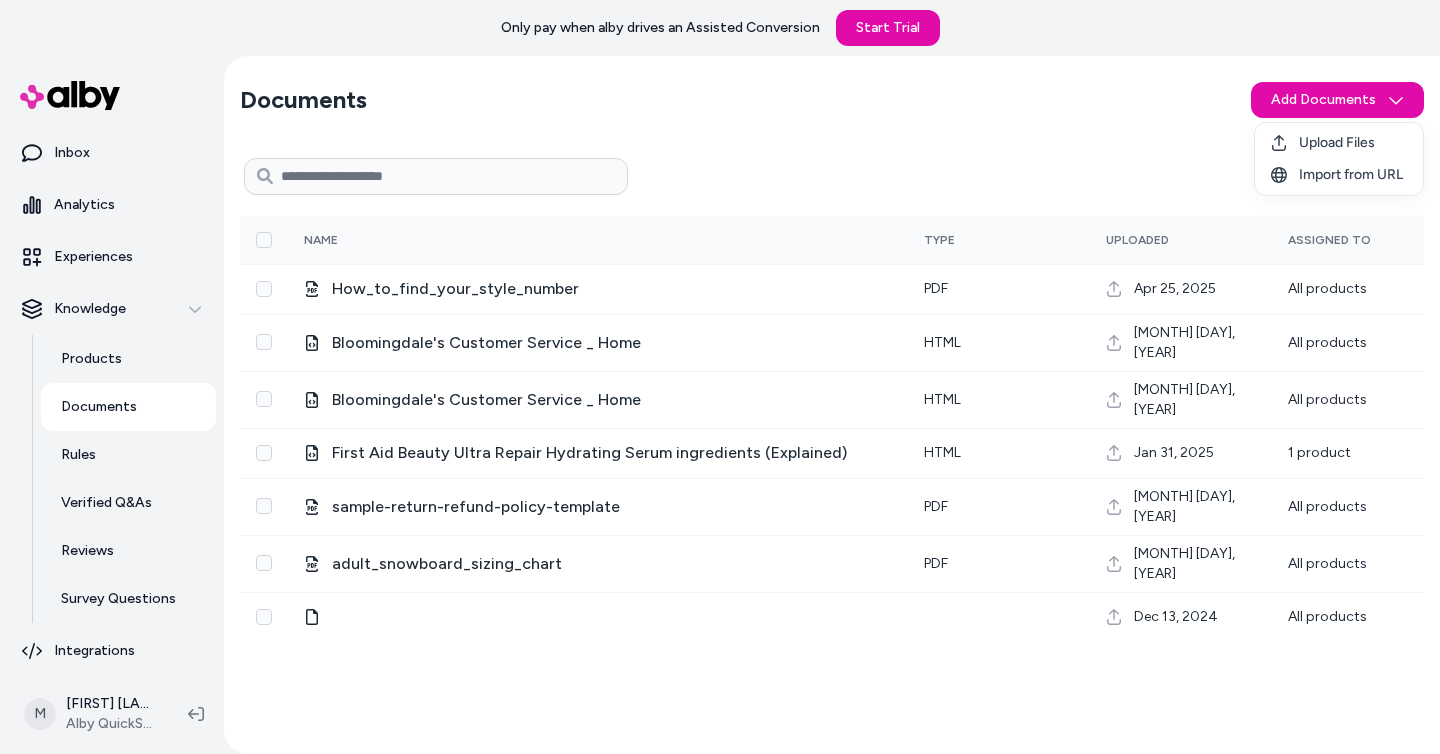 click on "Only pay when alby drives an Assisted Conversion Start Trial Home Agents Inbox Analytics Experiences Knowledge Products Documents Rules Verified Q&As Reviews Survey Questions Integrations M [FIRST] [LAST] Alby QuickStart Store Documents Add Documents  All sources 0  Selected Edit Multiple Name Type Uploaded Assigned To How_to_find_your_style_number pdf [MONTH] [DAY], [YEAR] All products Bloomingdale's Customer Service _ Home html [MONTH] [DAY], [YEAR] All products Bloomingdale's Customer Service _ Home html [MONTH] [DAY], [YEAR] All products First Aid Beauty Ultra Repair Hydrating Serum ingredients (Explained) html [MONTH] [DAY], [YEAR] 1 product sample-return-refund-policy-template pdf [MONTH] [DAY], [YEAR] All products adult_snowboard_sizing_chart pdf [MONTH] [DAY], [YEAR] All products [MONTH] [DAY], [YEAR] All products   Upload Files   Import from URL" at bounding box center (720, 377) 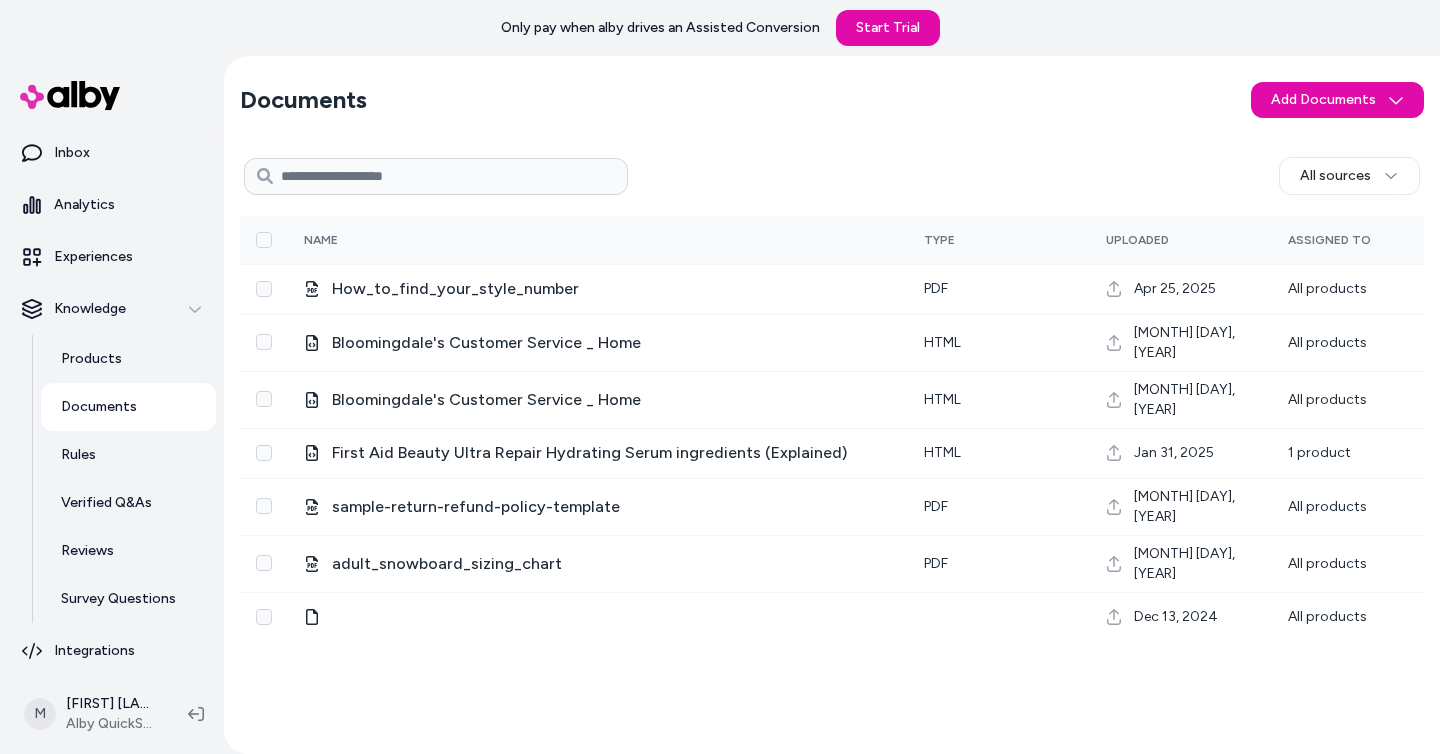 click on "Documents Add Documents  All sources 0  Selected Edit Multiple Name Type Uploaded Assigned To How_to_find_your_style_number pdf [MONTH] [DAY], [YEAR] All products Bloomingdale's Customer Service _ Home html [MONTH] [DAY], [YEAR] All products Bloomingdale's Customer Service _ Home html [MONTH] [DAY], [YEAR] All products First Aid Beauty Ultra Repair Hydrating Serum ingredients (Explained) html [MONTH] [DAY], [YEAR] 1 product sample-return-refund-policy-template pdf [MONTH] [DAY], [YEAR] All products adult_snowboard_sizing_chart pdf [MONTH] [DAY], [YEAR] All products [MONTH] [DAY], [YEAR] All products" at bounding box center (832, 405) 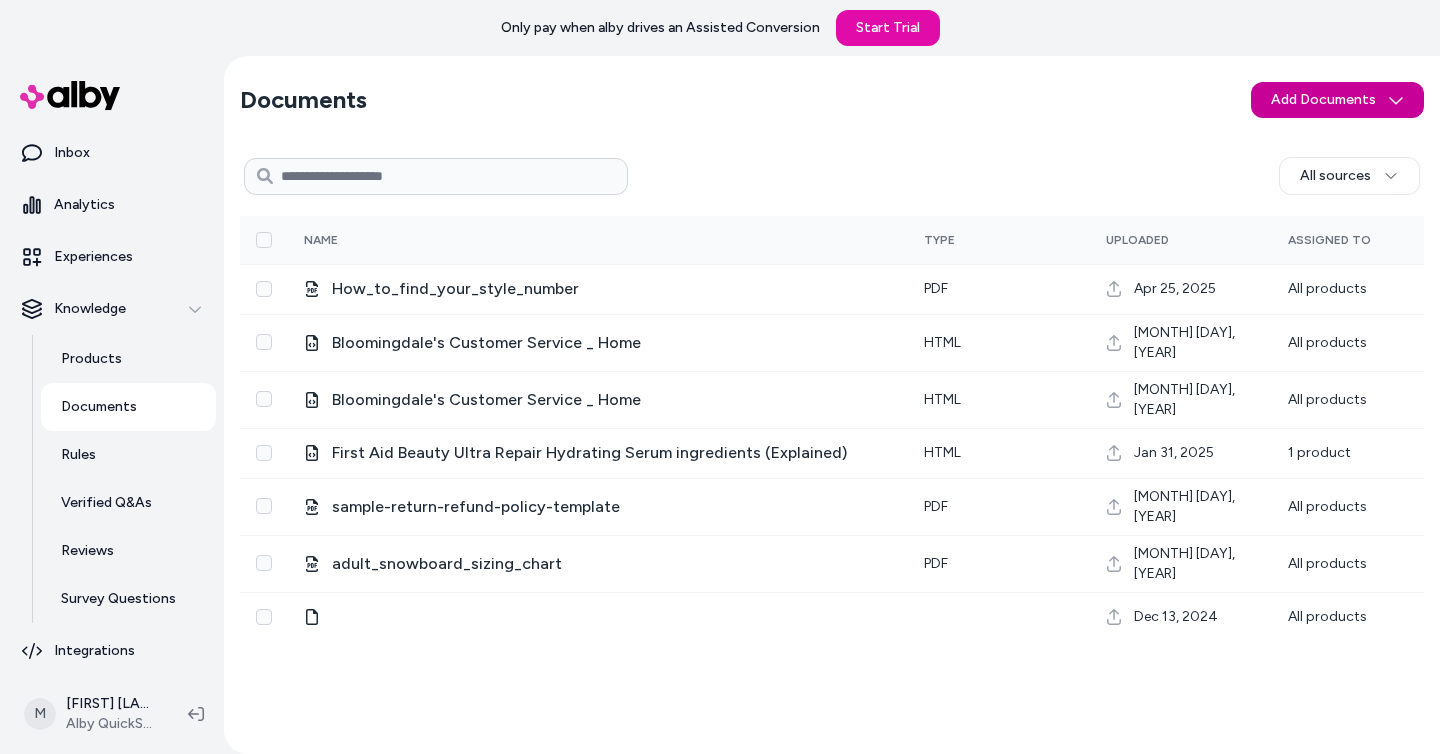 click on "Only pay when alby drives an Assisted Conversion Start Trial Home Agents Inbox Analytics Experiences Knowledge Products Documents Rules Verified Q&As Reviews Survey Questions Integrations M [FIRST] [LAST] Alby QuickStart Store Documents Add Documents  All sources 0  Selected Edit Multiple Name Type Uploaded Assigned To How_to_find_your_style_number pdf [MONTH] [DAY], [YEAR] All products Bloomingdale's Customer Service _ Home html [MONTH] [DAY], [YEAR] All products Bloomingdale's Customer Service _ Home html [MONTH] [DAY], [YEAR] All products First Aid Beauty Ultra Repair Hydrating Serum ingredients (Explained) html [MONTH] [DAY], [YEAR] 1 product sample-return-refund-policy-template pdf [MONTH] [DAY], [YEAR] All products adult_snowboard_sizing_chart pdf [MONTH] [DAY], [YEAR] All products [MONTH] [DAY], [YEAR] All products" at bounding box center (720, 377) 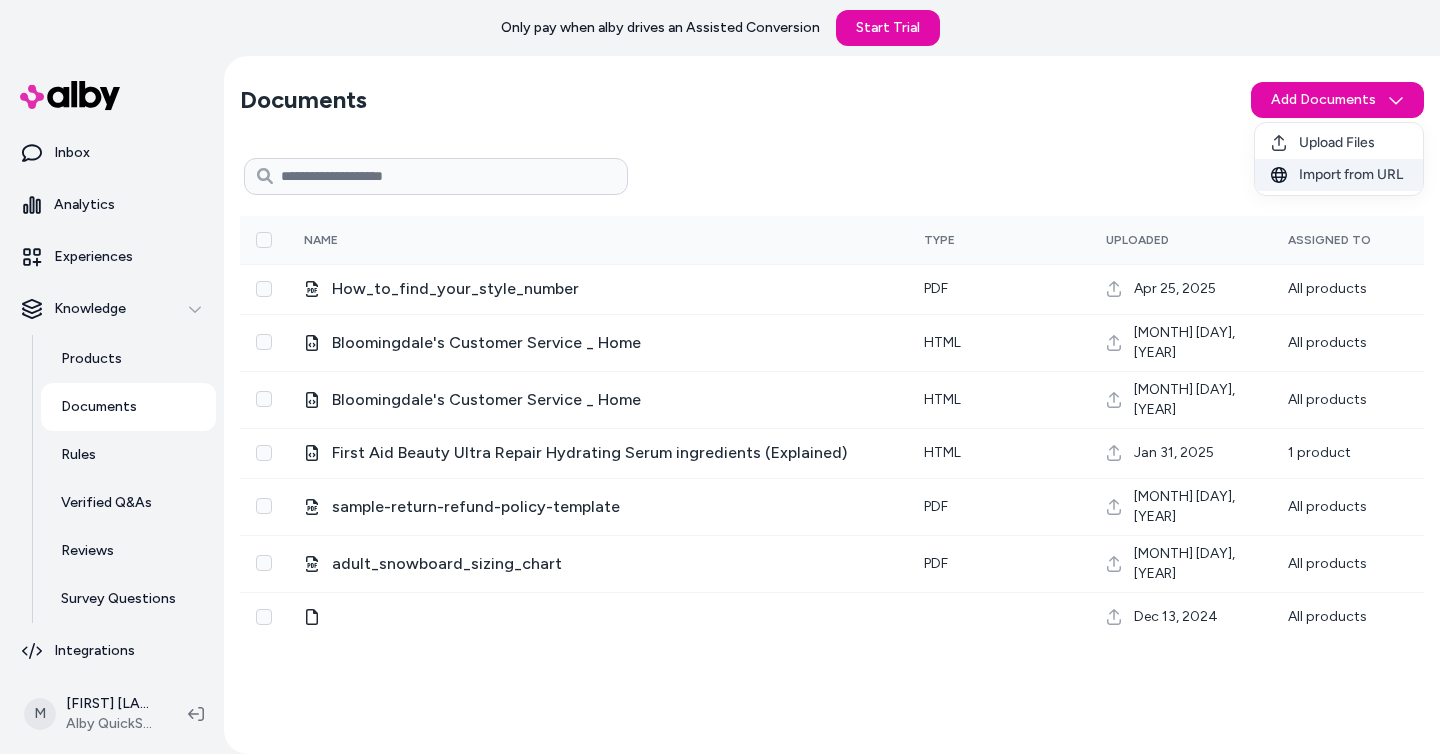 click on "Import from URL" at bounding box center (1351, 175) 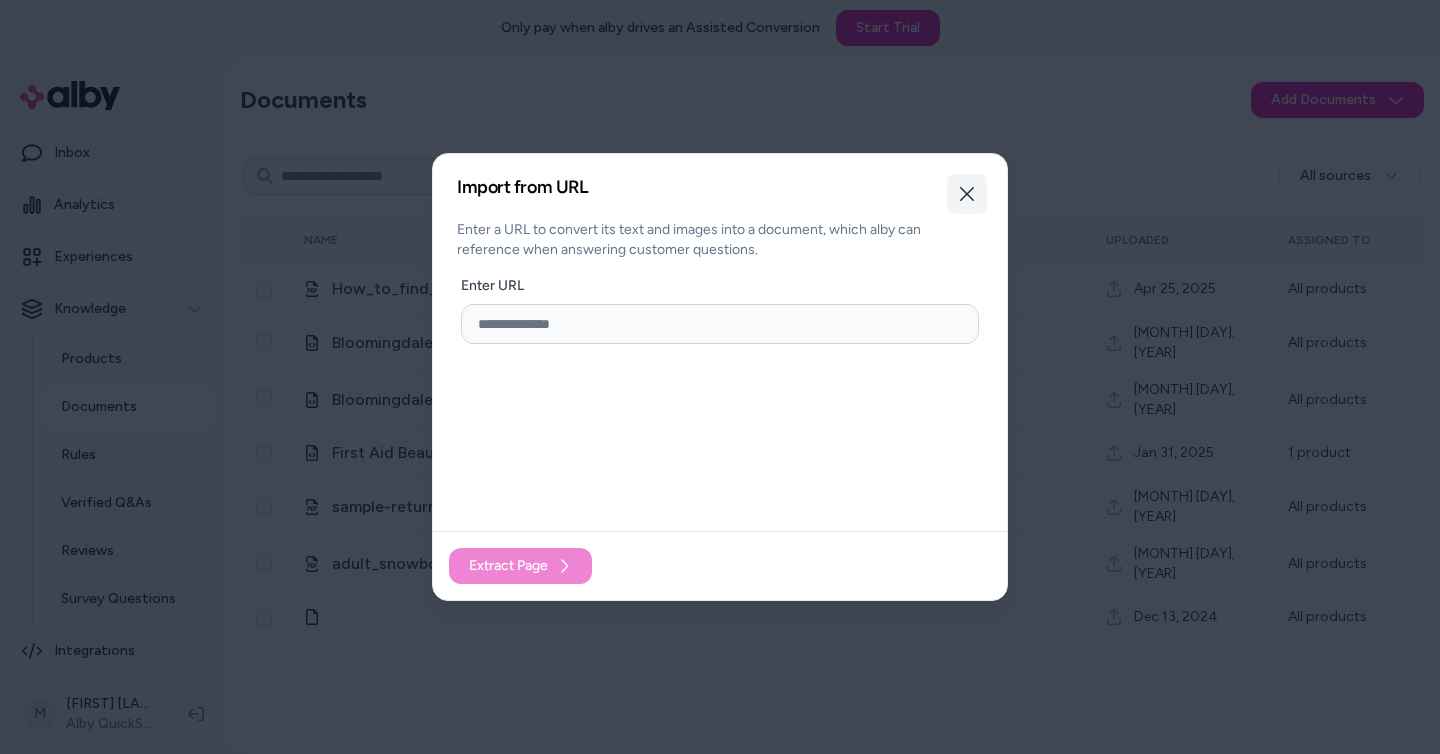 click on "Close" at bounding box center (967, 194) 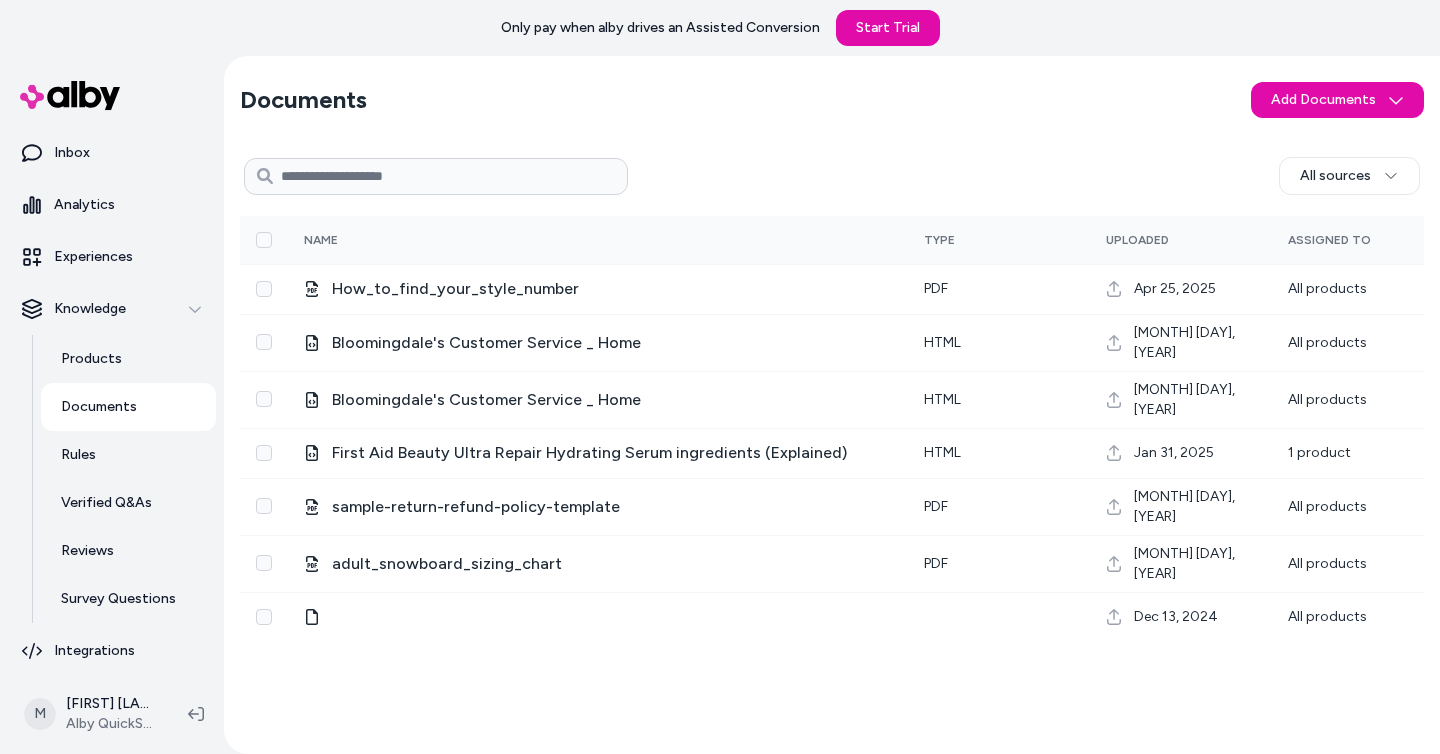 click on "All sources" at bounding box center (1024, 176) 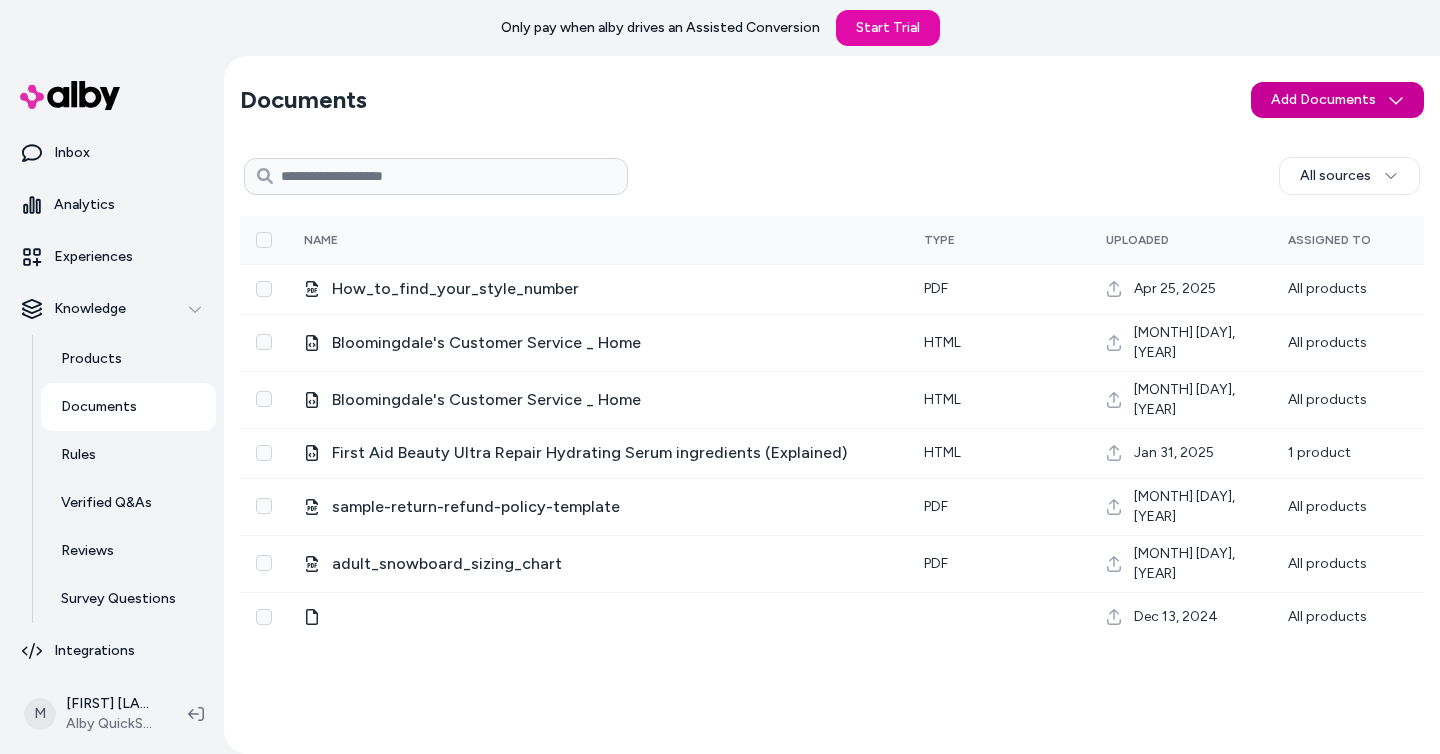 click on "Only pay when alby drives an Assisted Conversion Start Trial Home Agents Inbox Analytics Experiences Knowledge Products Documents Rules Verified Q&As Reviews Survey Questions Integrations M [FIRST] [LAST] Alby QuickStart Store Documents Add Documents  All sources 0  Selected Edit Multiple Name Type Uploaded Assigned To How_to_find_your_style_number pdf [MONTH] [DAY], [YEAR] All products Bloomingdale's Customer Service _ Home html [MONTH] [DAY], [YEAR] All products Bloomingdale's Customer Service _ Home html [MONTH] [DAY], [YEAR] All products First Aid Beauty Ultra Repair Hydrating Serum ingredients (Explained) html [MONTH] [DAY], [YEAR] 1 product sample-return-refund-policy-template pdf [MONTH] [DAY], [YEAR] All products adult_snowboard_sizing_chart pdf [MONTH] [DAY], [YEAR] All products [MONTH] [DAY], [YEAR] All products" at bounding box center (720, 377) 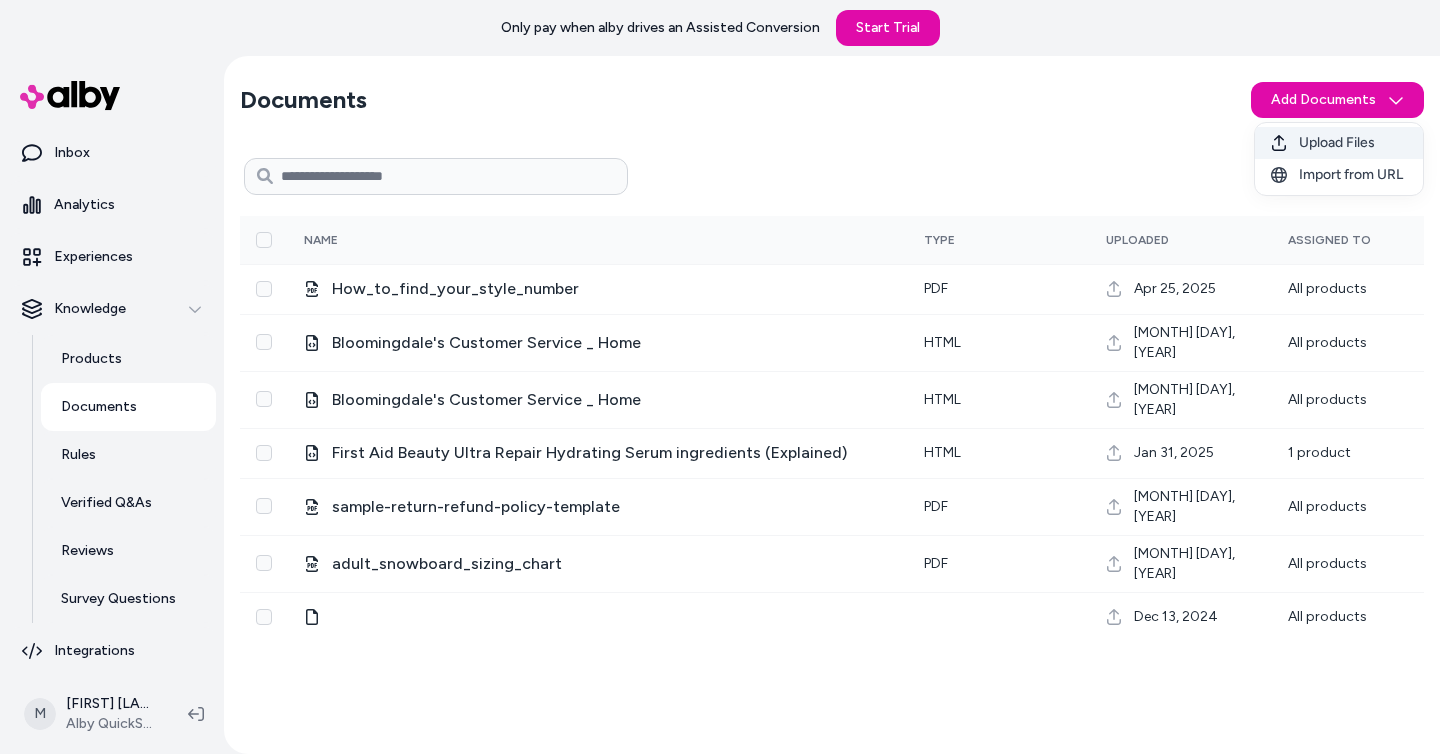 click on "Upload Files" at bounding box center (1337, 143) 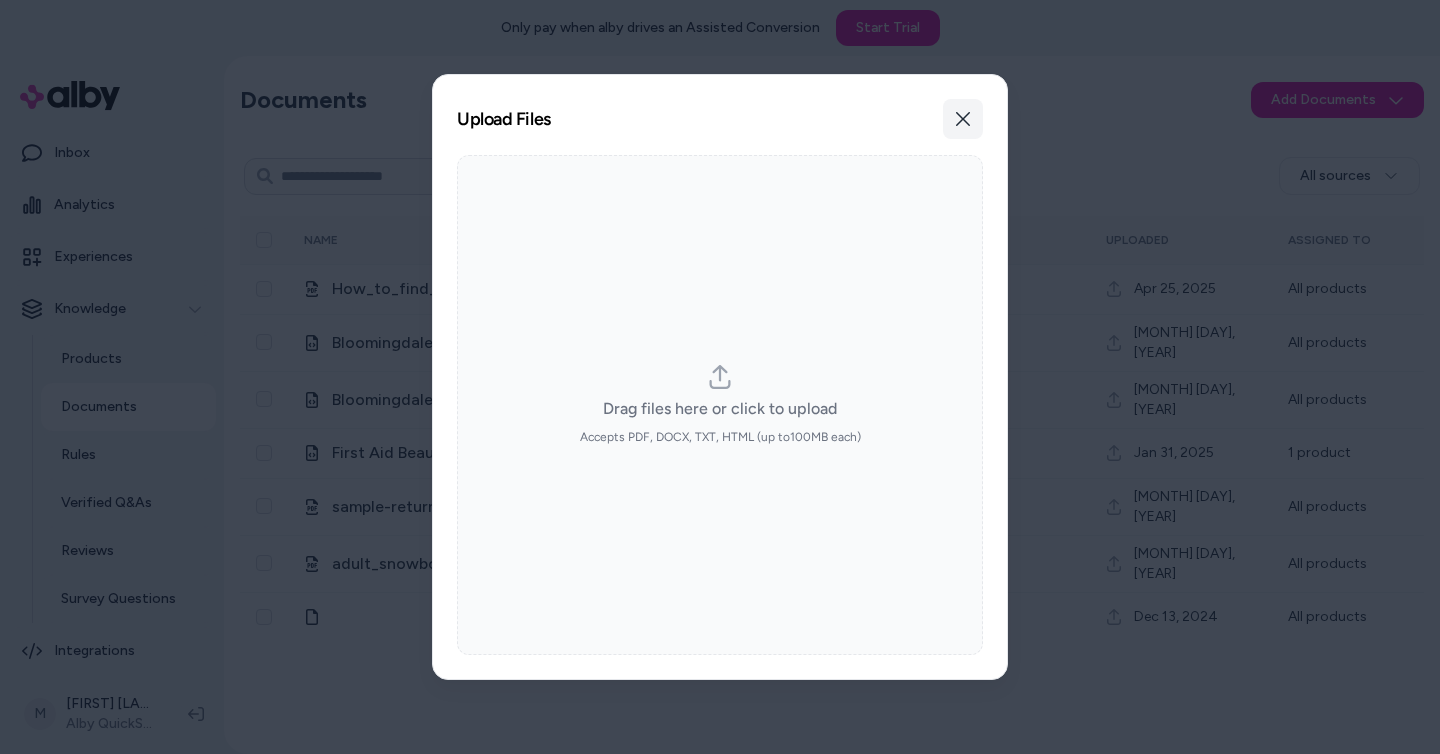 click 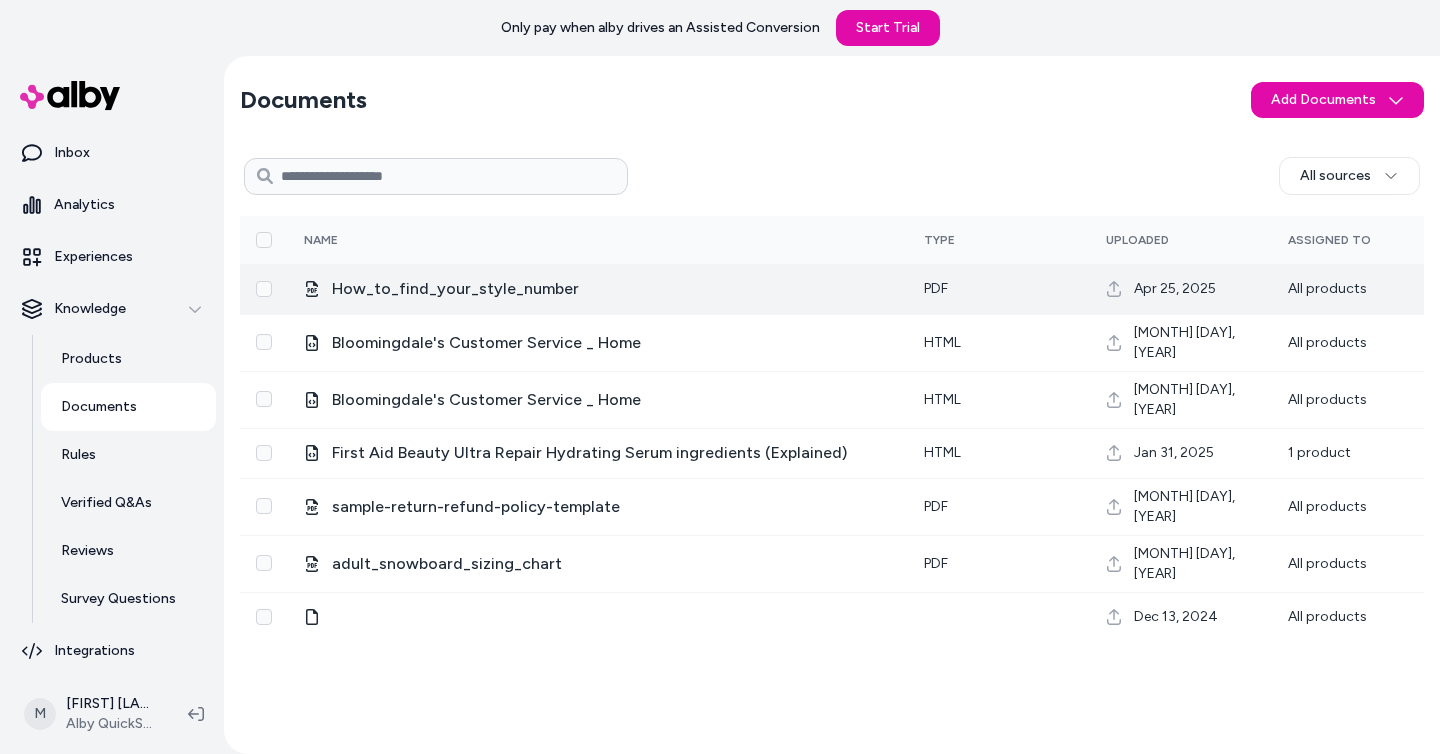 click on "How_to_find_your_style_number" at bounding box center (598, 289) 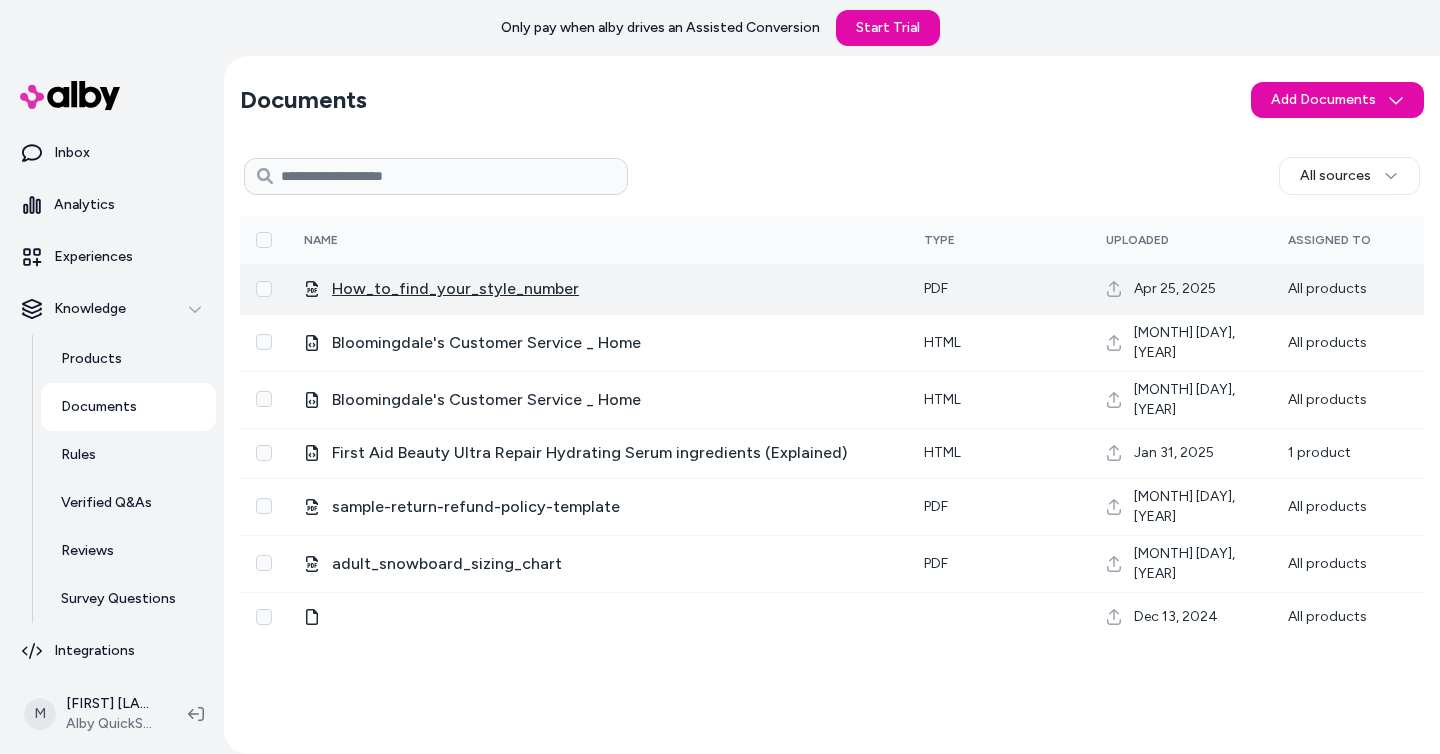 click on "How_to_find_your_style_number" at bounding box center [455, 289] 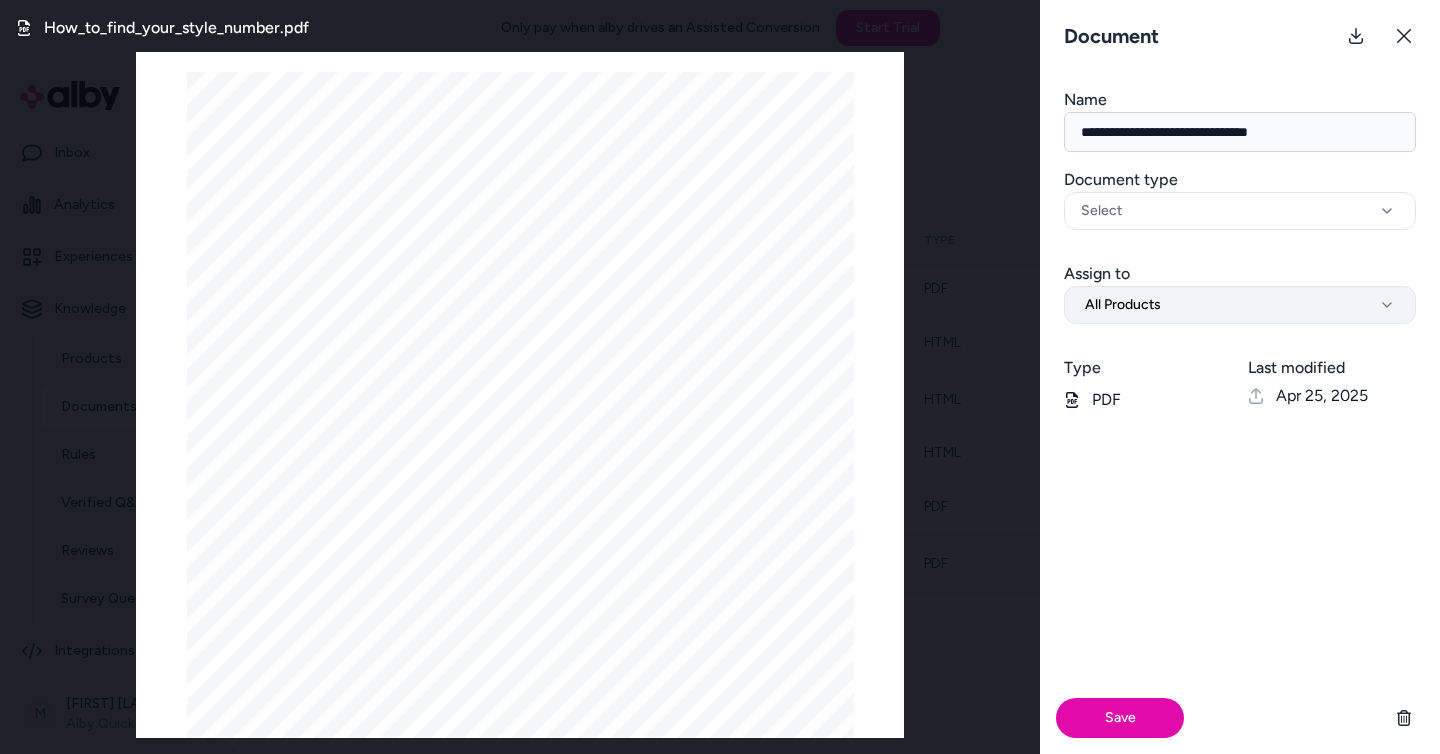 click on "All Products" at bounding box center [1240, 305] 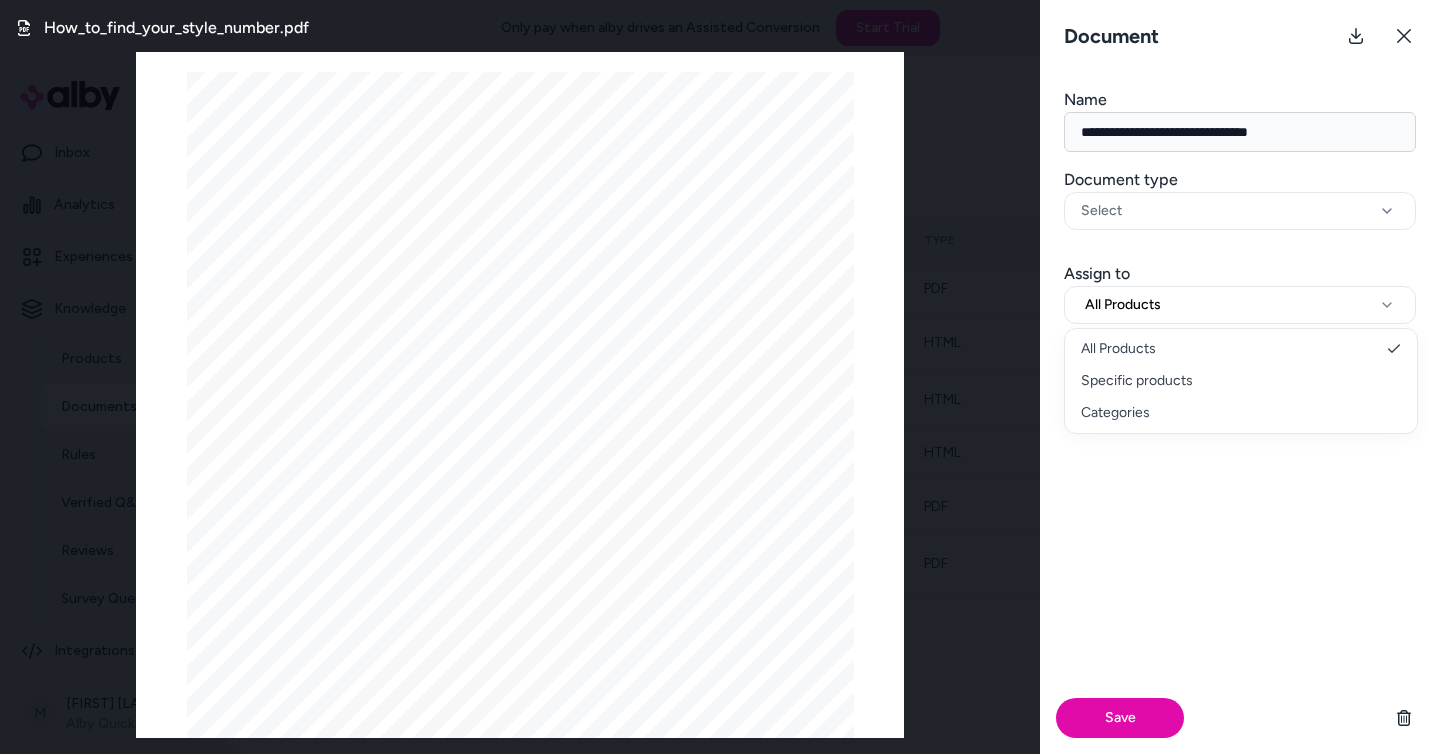 click on "Save" at bounding box center [1240, 591] 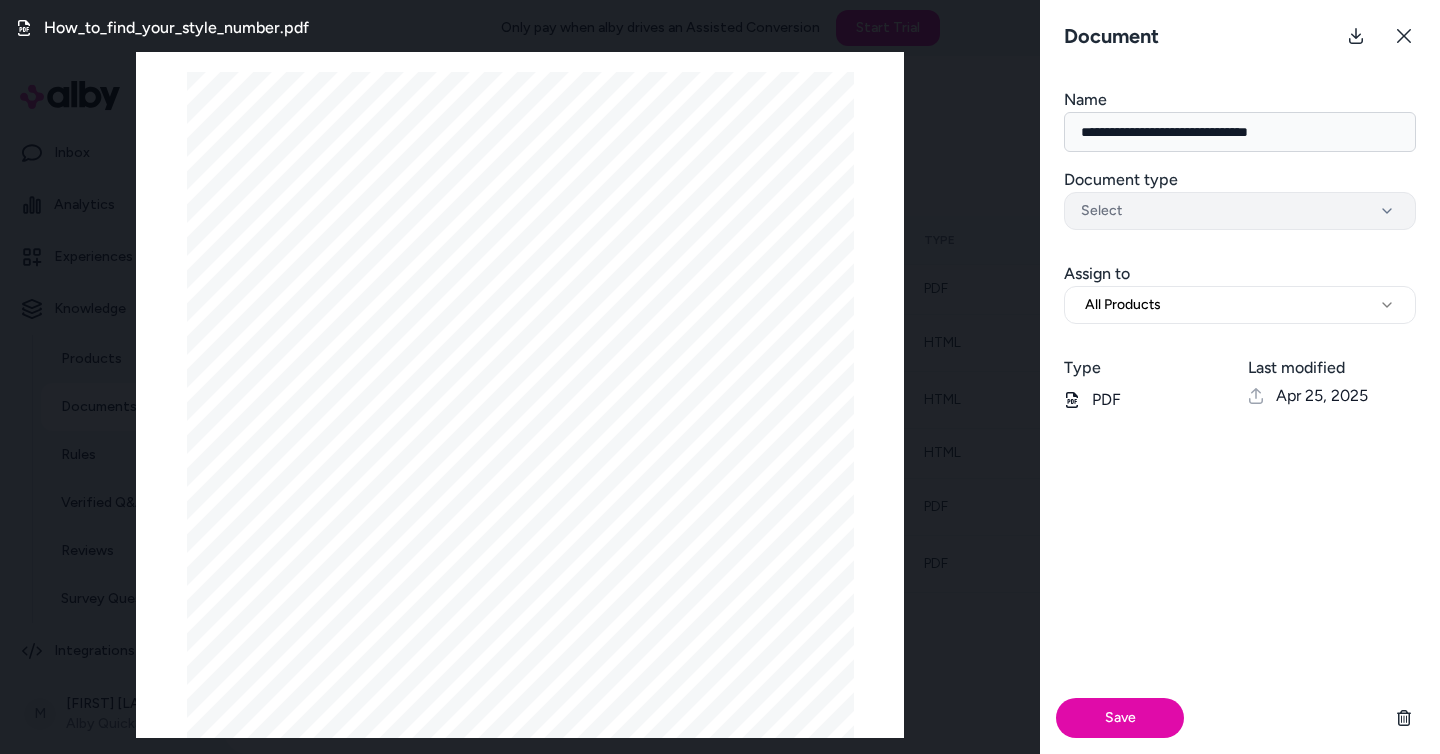 click on "Select" at bounding box center [1240, 211] 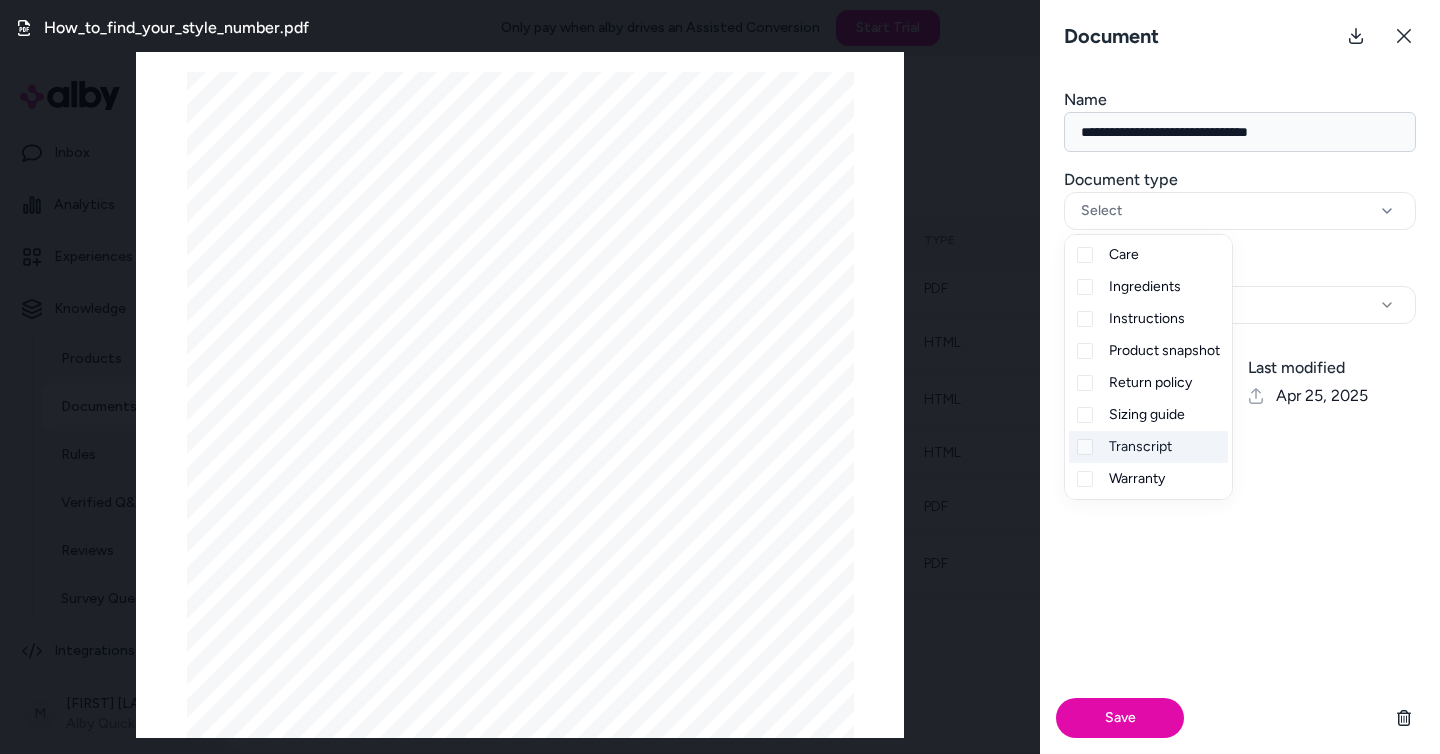 click on "Transcript" at bounding box center [1148, 447] 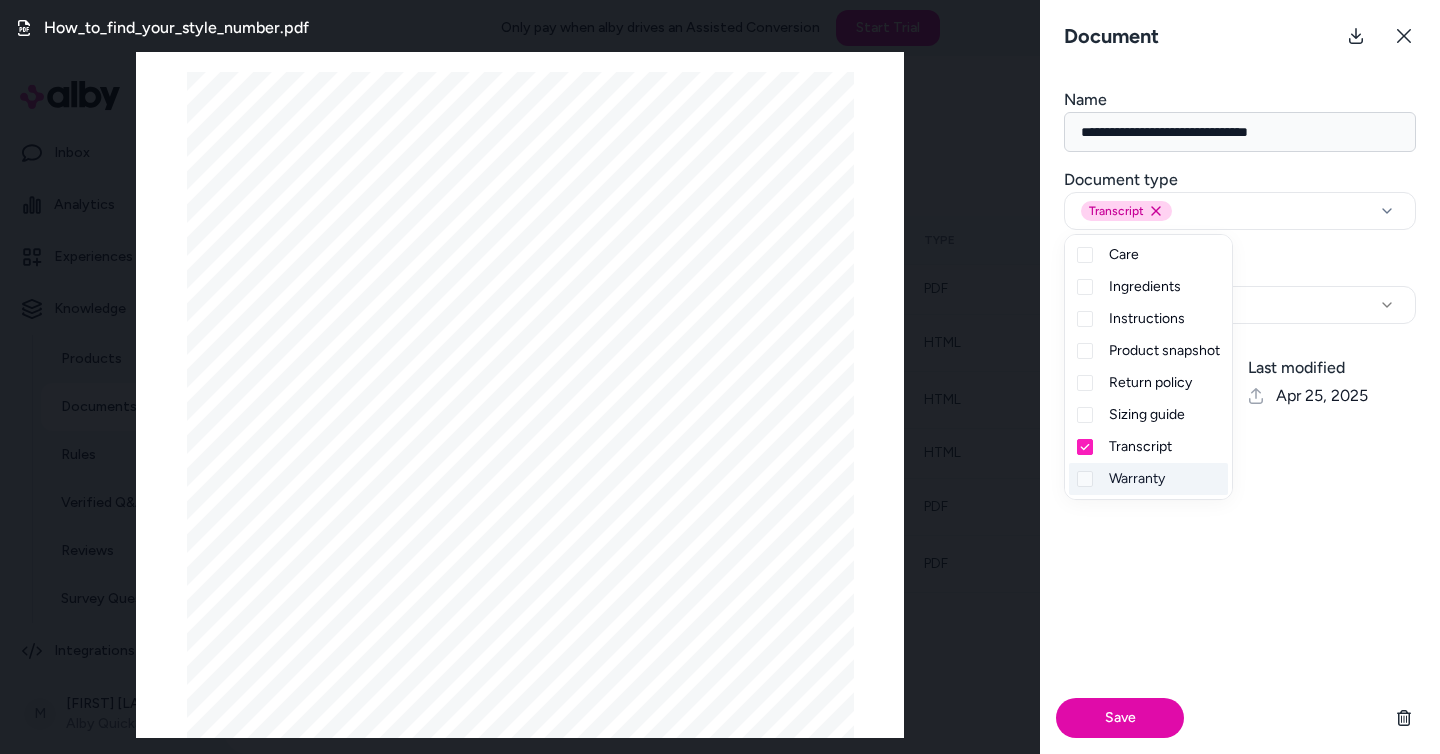 click on "Save" at bounding box center [1240, 591] 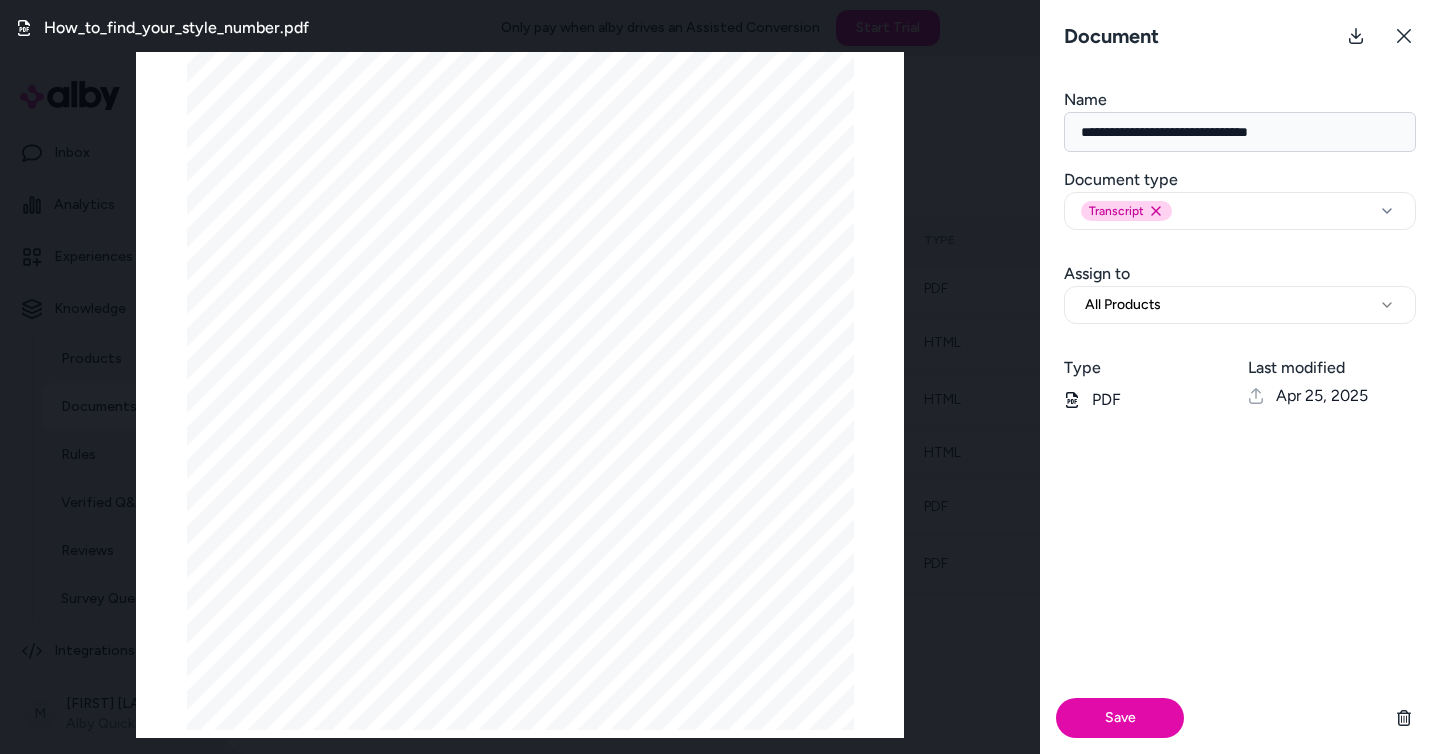 scroll, scrollTop: 218, scrollLeft: 0, axis: vertical 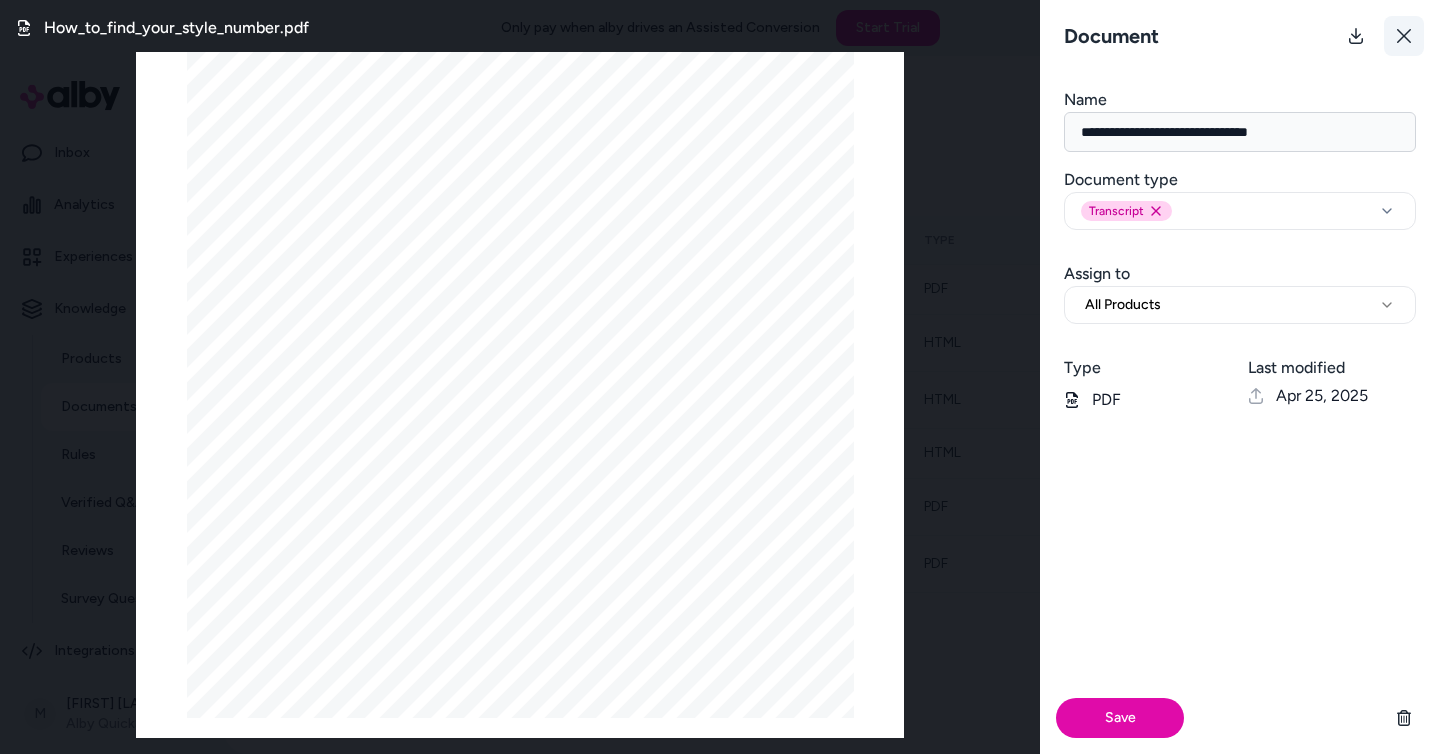 click at bounding box center (1404, 36) 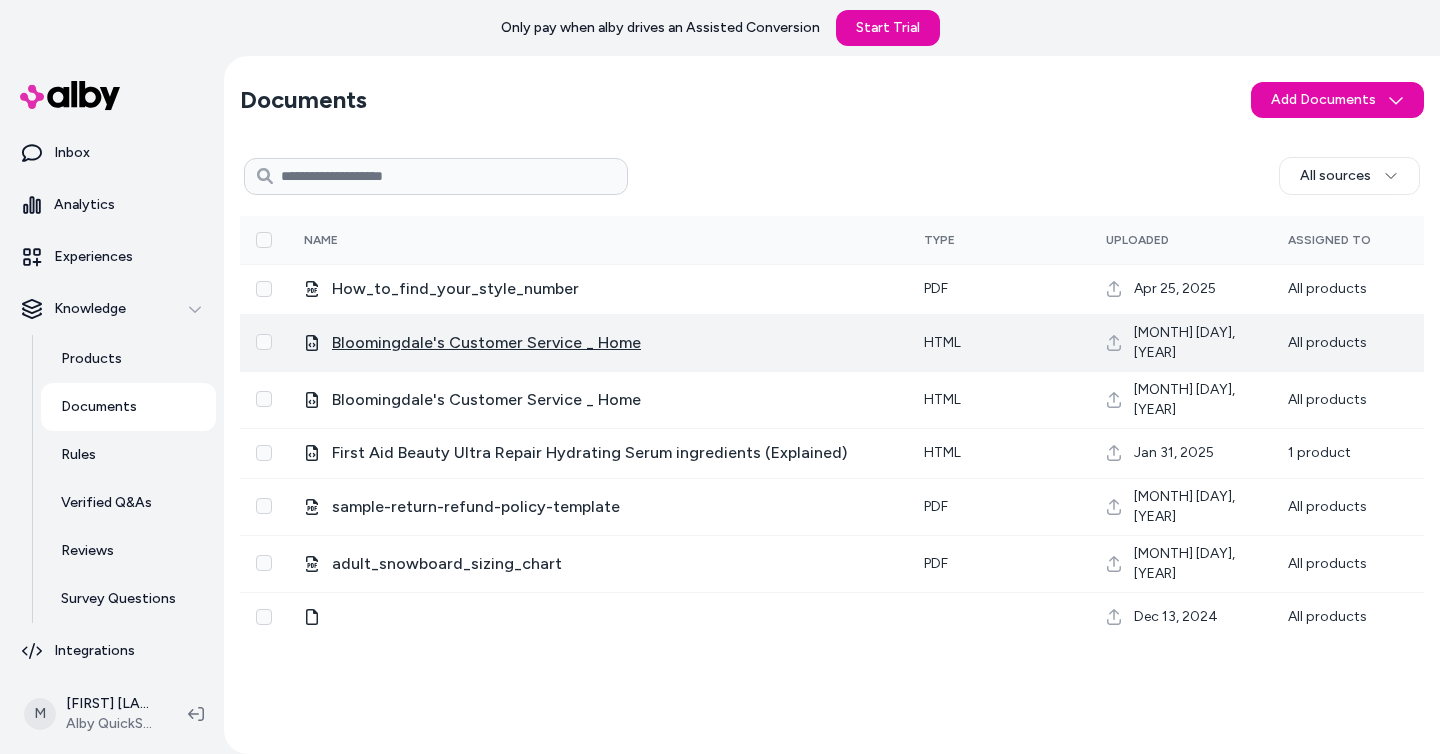 click on "Bloomingdale's Customer Service _ Home" at bounding box center [486, 343] 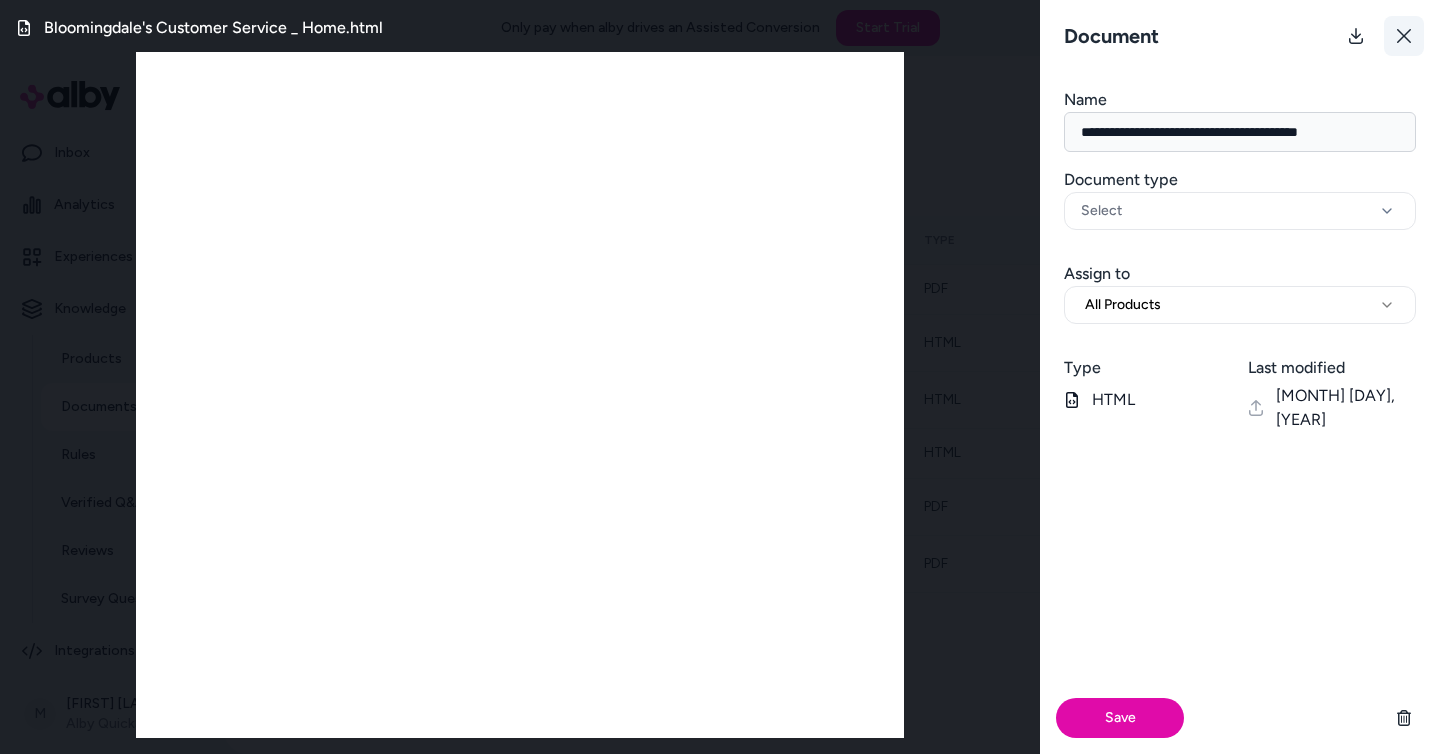 click at bounding box center [1404, 36] 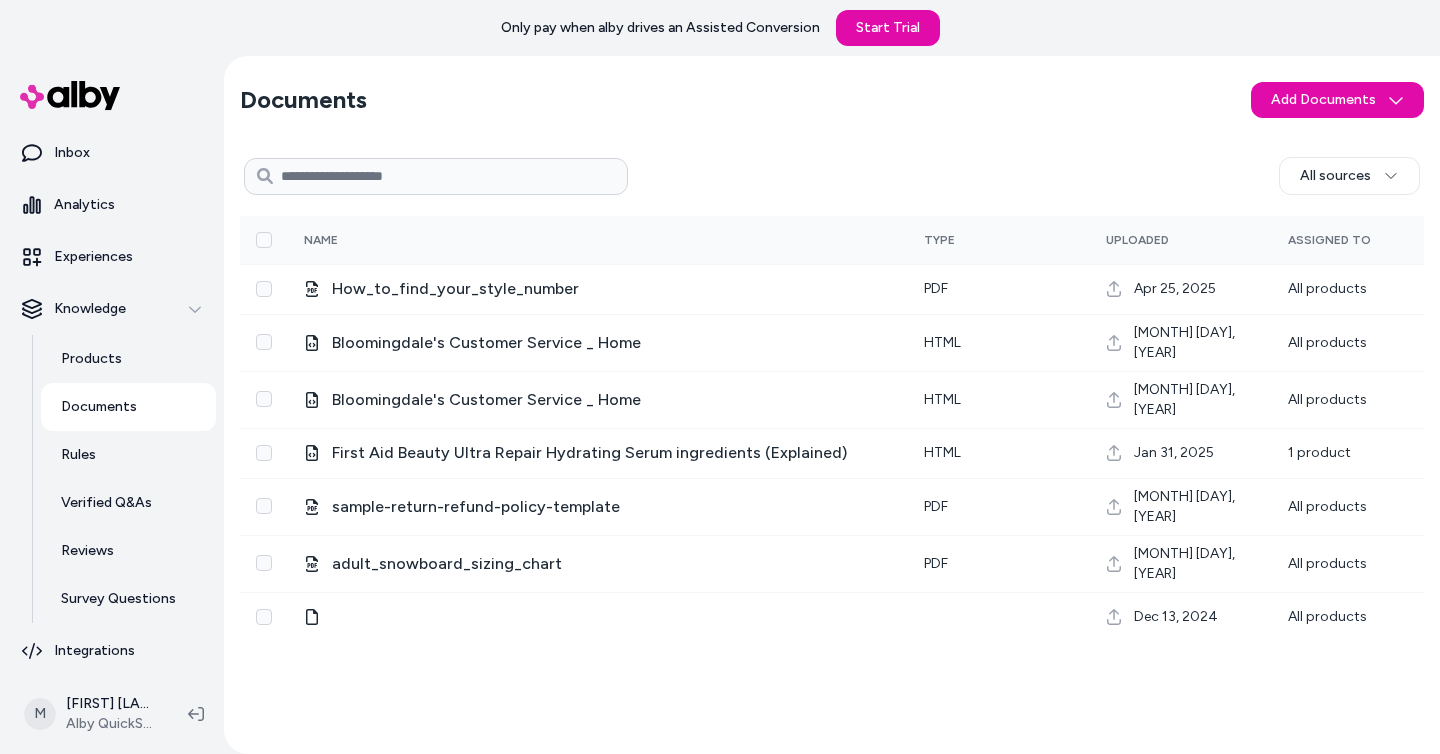 click on "Documents Add Documents" at bounding box center (832, 100) 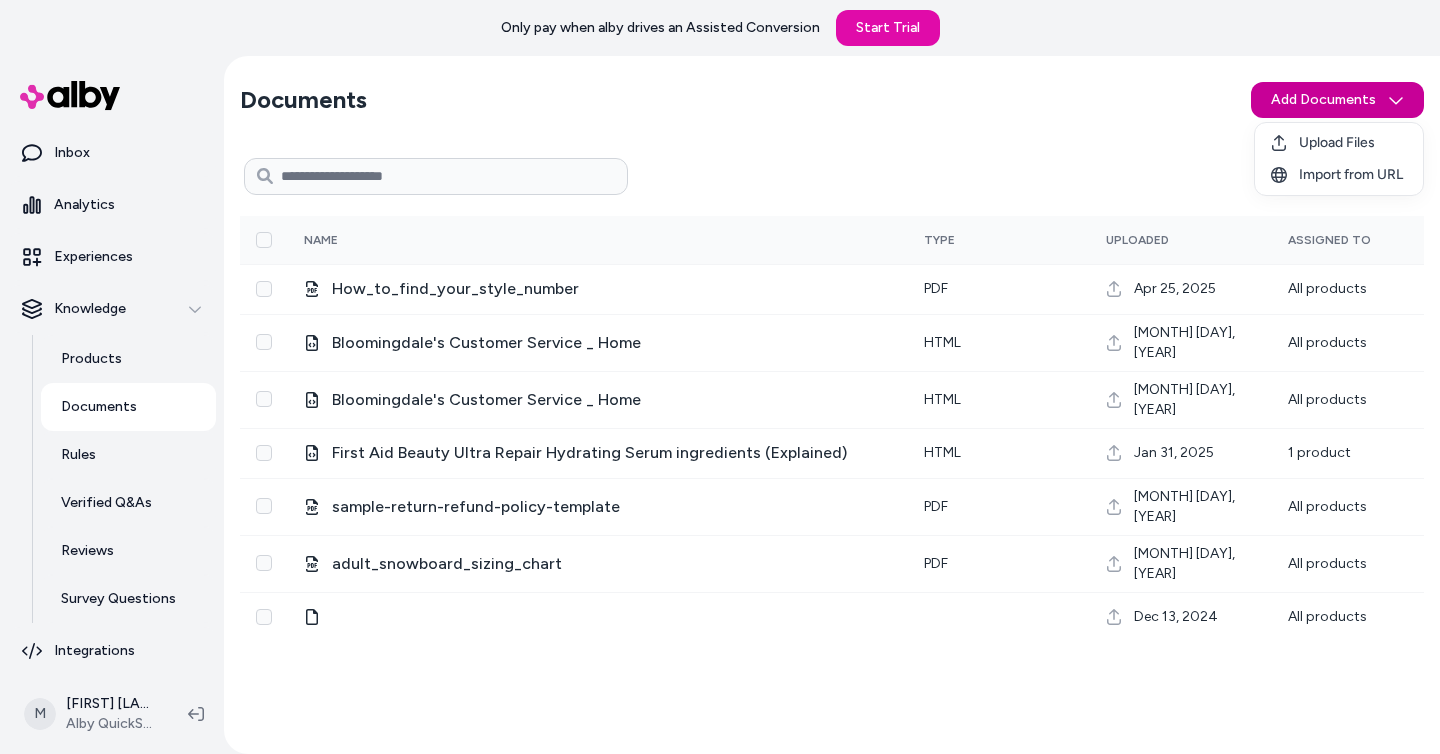 click on "Only pay when alby drives an Assisted Conversion Start Trial Home Agents Inbox Analytics Experiences Knowledge Products Documents Rules Verified Q&As Reviews Survey Questions Integrations M [FIRST] [LAST] Alby QuickStart Store Documents Add Documents  All sources 0  Selected Edit Multiple Name Type Uploaded Assigned To How_to_find_your_style_number pdf [MONTH] [DAY], [YEAR] All products Bloomingdale's Customer Service _ Home html [MONTH] [DAY], [YEAR] All products Bloomingdale's Customer Service _ Home html [MONTH] [DAY], [YEAR] All products First Aid Beauty Ultra Repair Hydrating Serum ingredients (Explained) html [MONTH] [DAY], [YEAR] 1 product sample-return-refund-policy-template pdf [MONTH] [DAY], [YEAR] All products adult_snowboard_sizing_chart pdf [MONTH] [DAY], [YEAR] All products [MONTH] [DAY], [YEAR] All products   Upload Files   Import from URL" at bounding box center [720, 377] 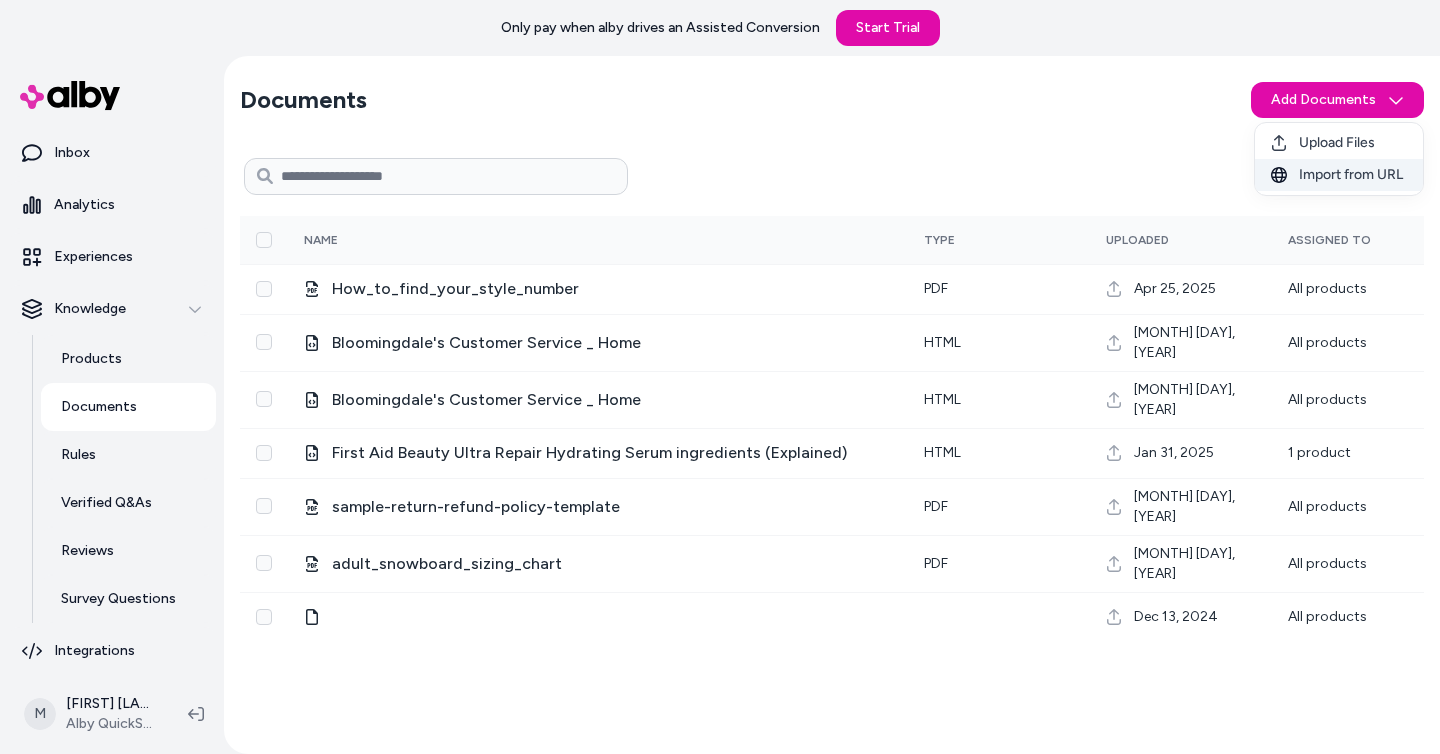 click on "Import from URL" at bounding box center [1351, 175] 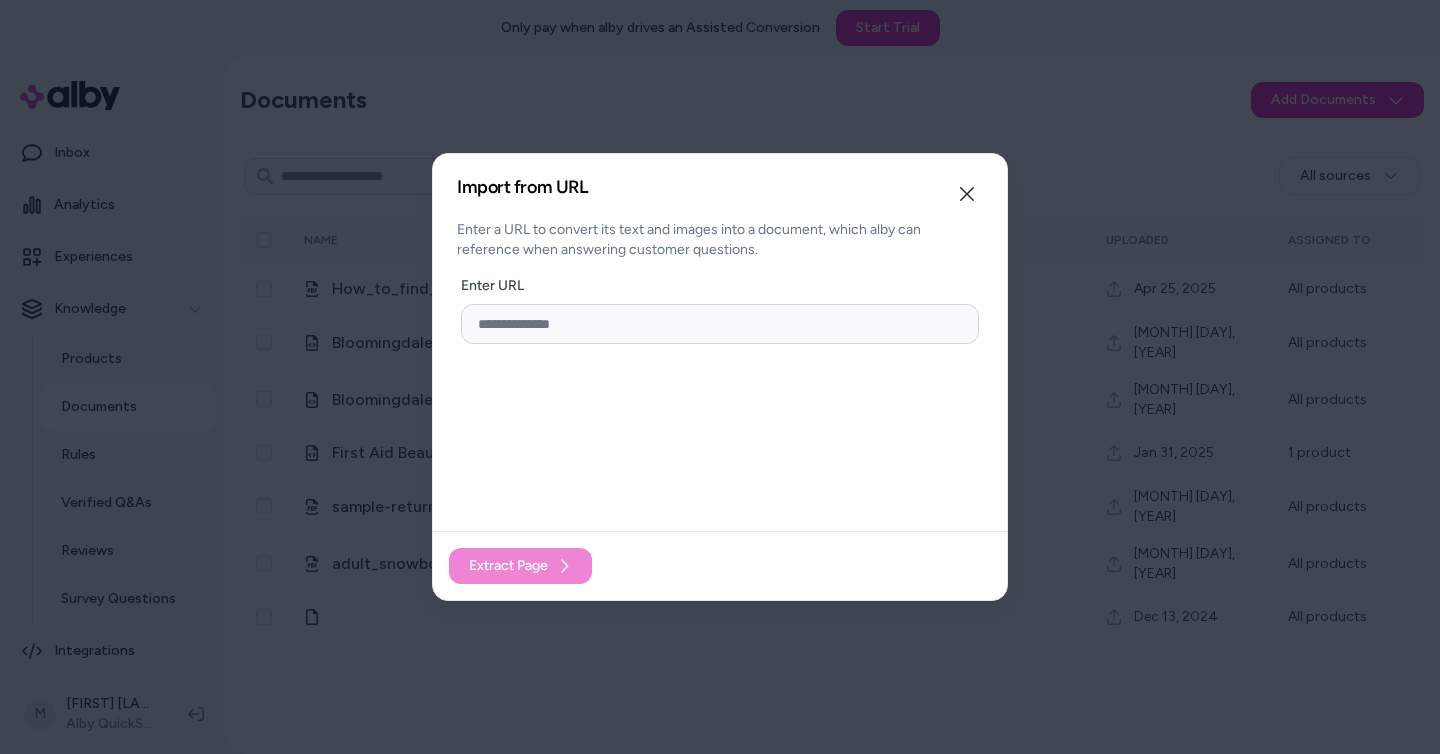 click on "Import from URL Close" at bounding box center [720, 187] 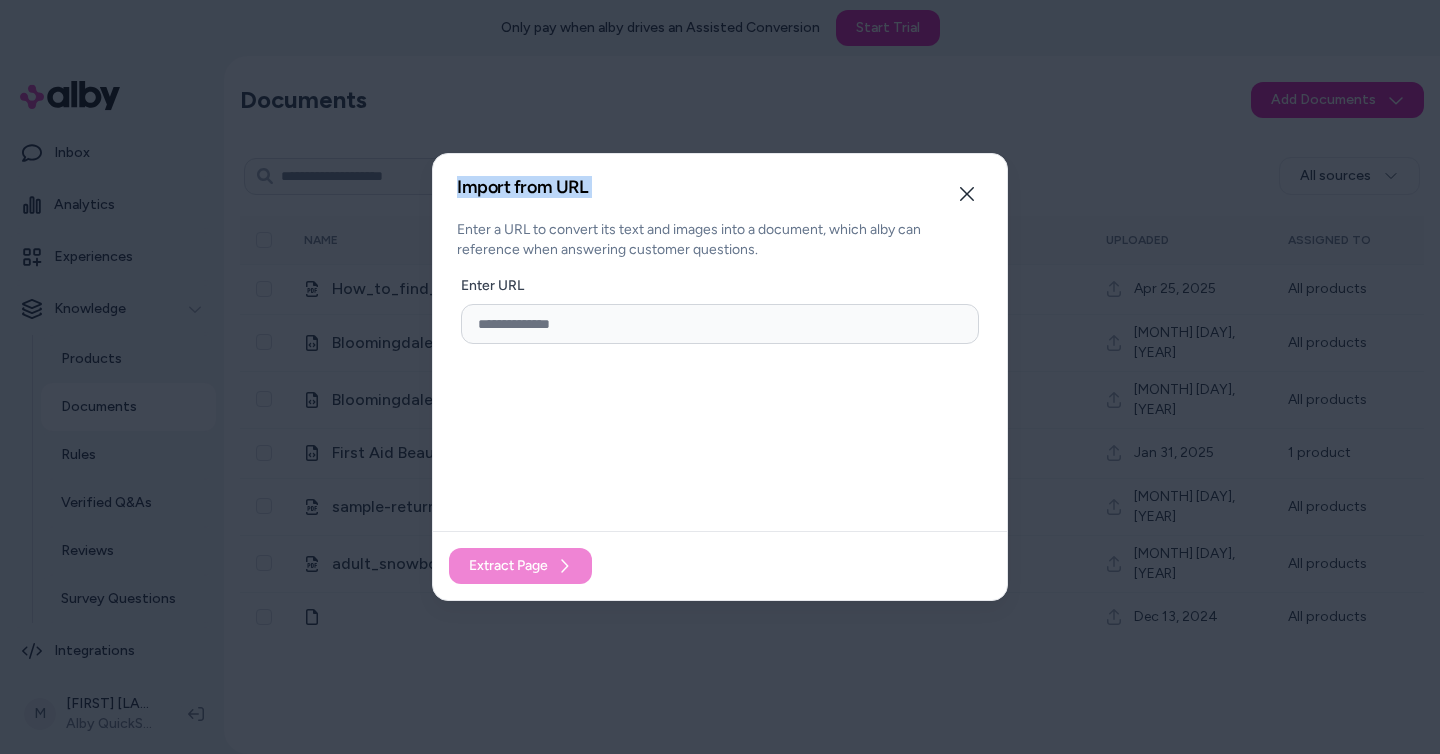 click on "Import from URL Close" at bounding box center [720, 187] 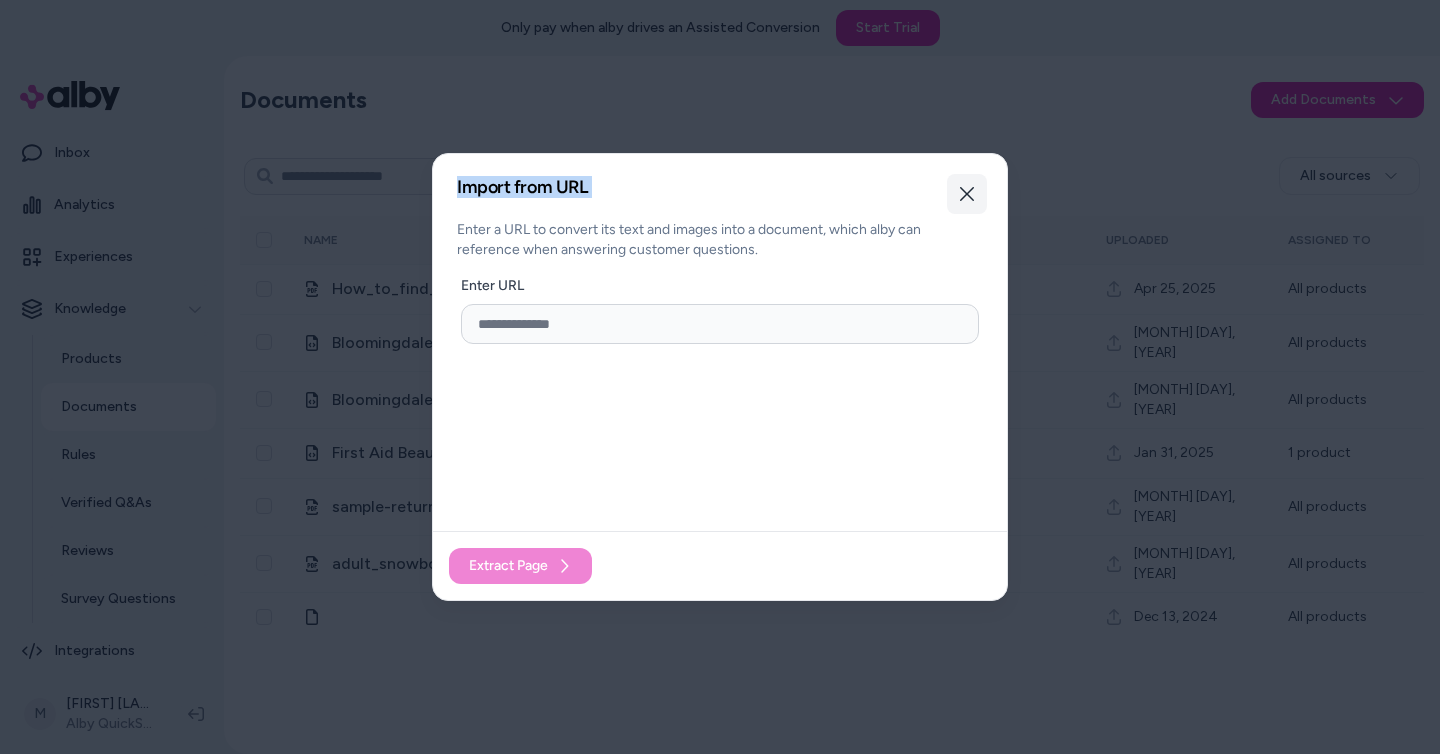 click 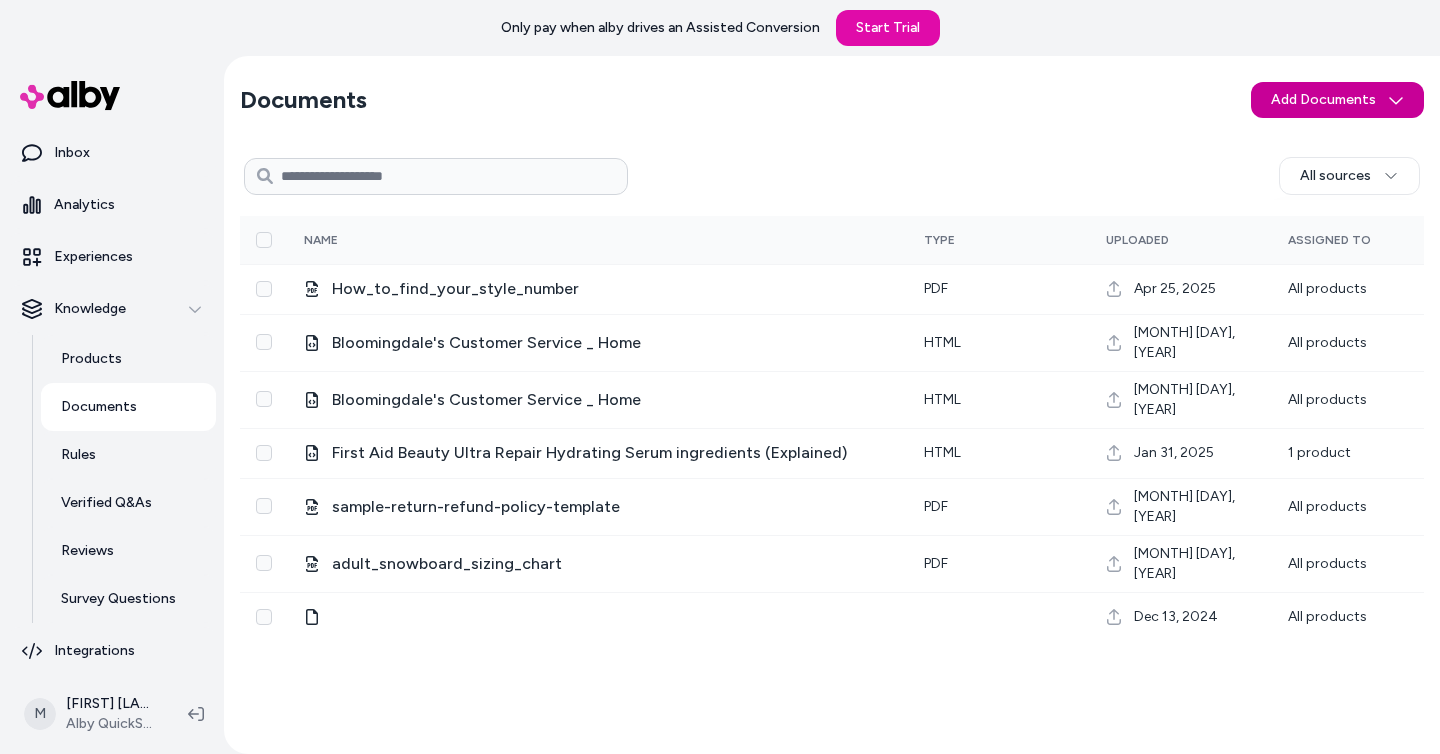 click on "Only pay when alby drives an Assisted Conversion Start Trial Home Agents Inbox Analytics Experiences Knowledge Products Documents Rules Verified Q&As Reviews Survey Questions Integrations M [FIRST] [LAST] Alby QuickStart Store Documents Add Documents  All sources 0  Selected Edit Multiple Name Type Uploaded Assigned To How_to_find_your_style_number pdf [MONTH] [DAY], [YEAR] All products Bloomingdale's Customer Service _ Home html [MONTH] [DAY], [YEAR] All products Bloomingdale's Customer Service _ Home html [MONTH] [DAY], [YEAR] All products First Aid Beauty Ultra Repair Hydrating Serum ingredients (Explained) html [MONTH] [DAY], [YEAR] 1 product sample-return-refund-policy-template pdf [MONTH] [DAY], [YEAR] All products adult_snowboard_sizing_chart pdf [MONTH] [DAY], [YEAR] All products [MONTH] [DAY], [YEAR] All products" at bounding box center (720, 377) 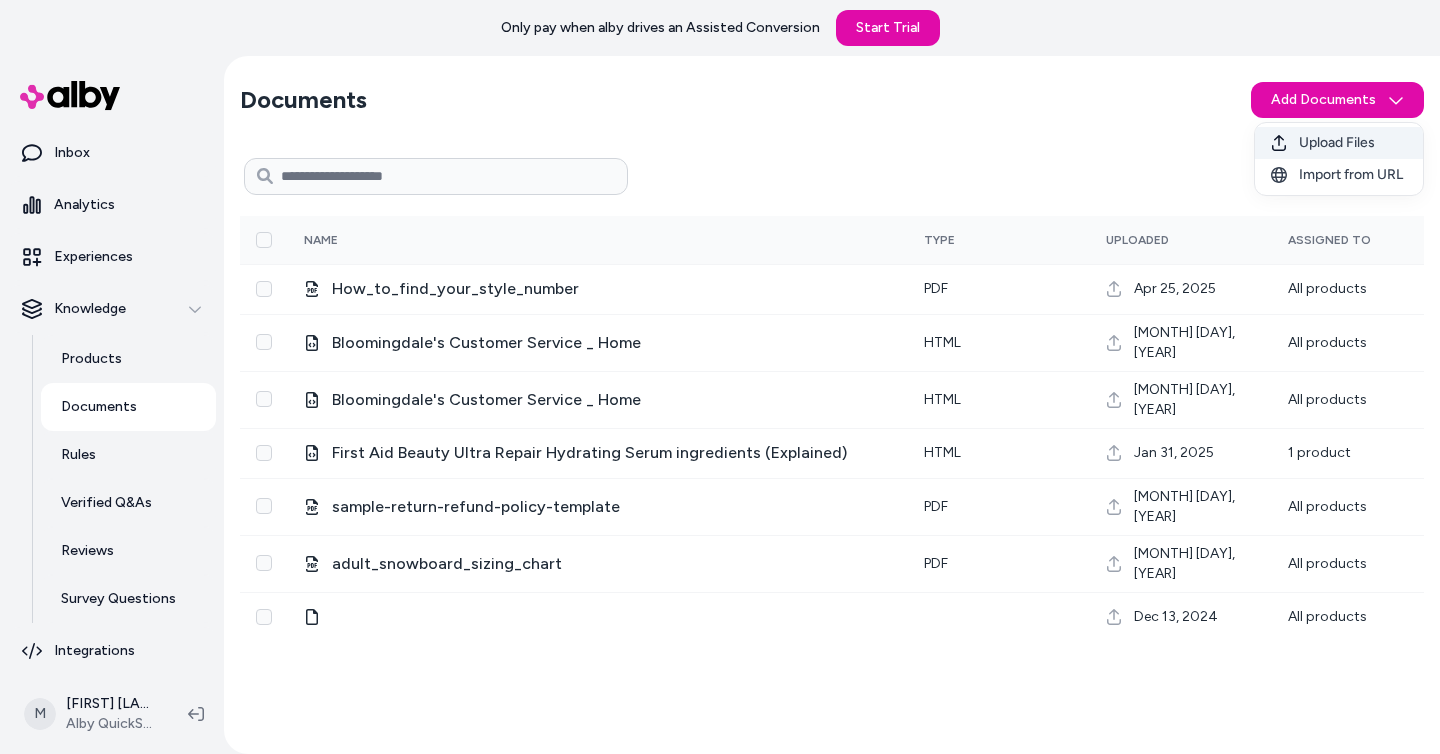 click on "Upload Files" at bounding box center [1337, 143] 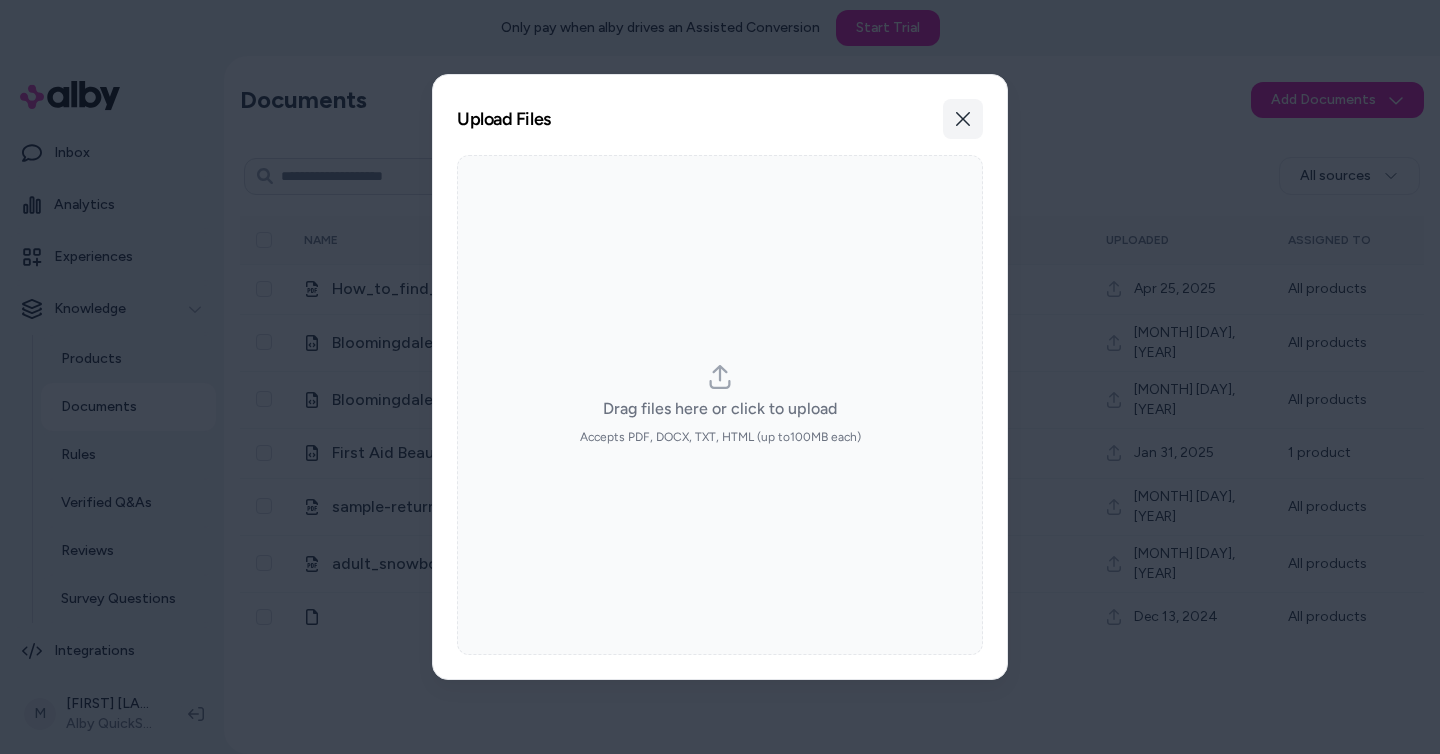 click 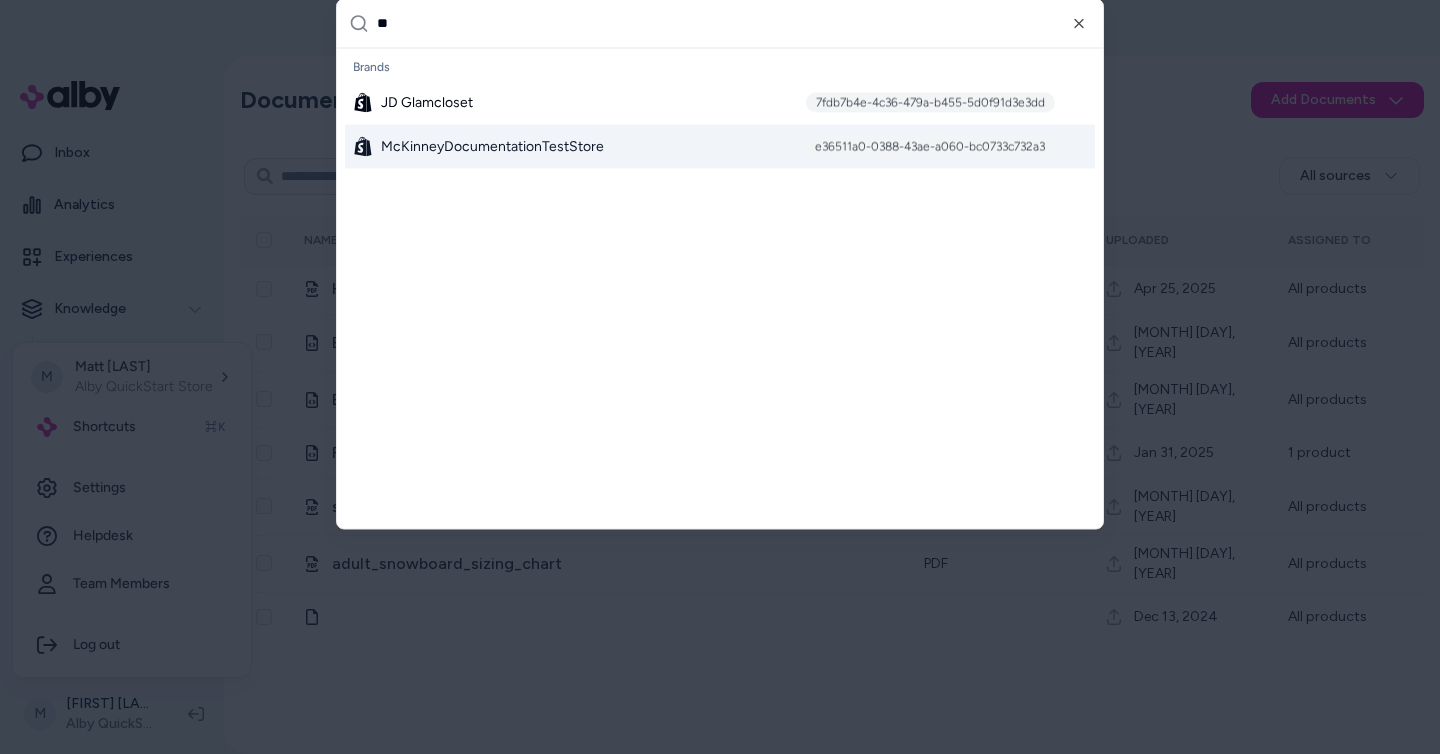 type on "**" 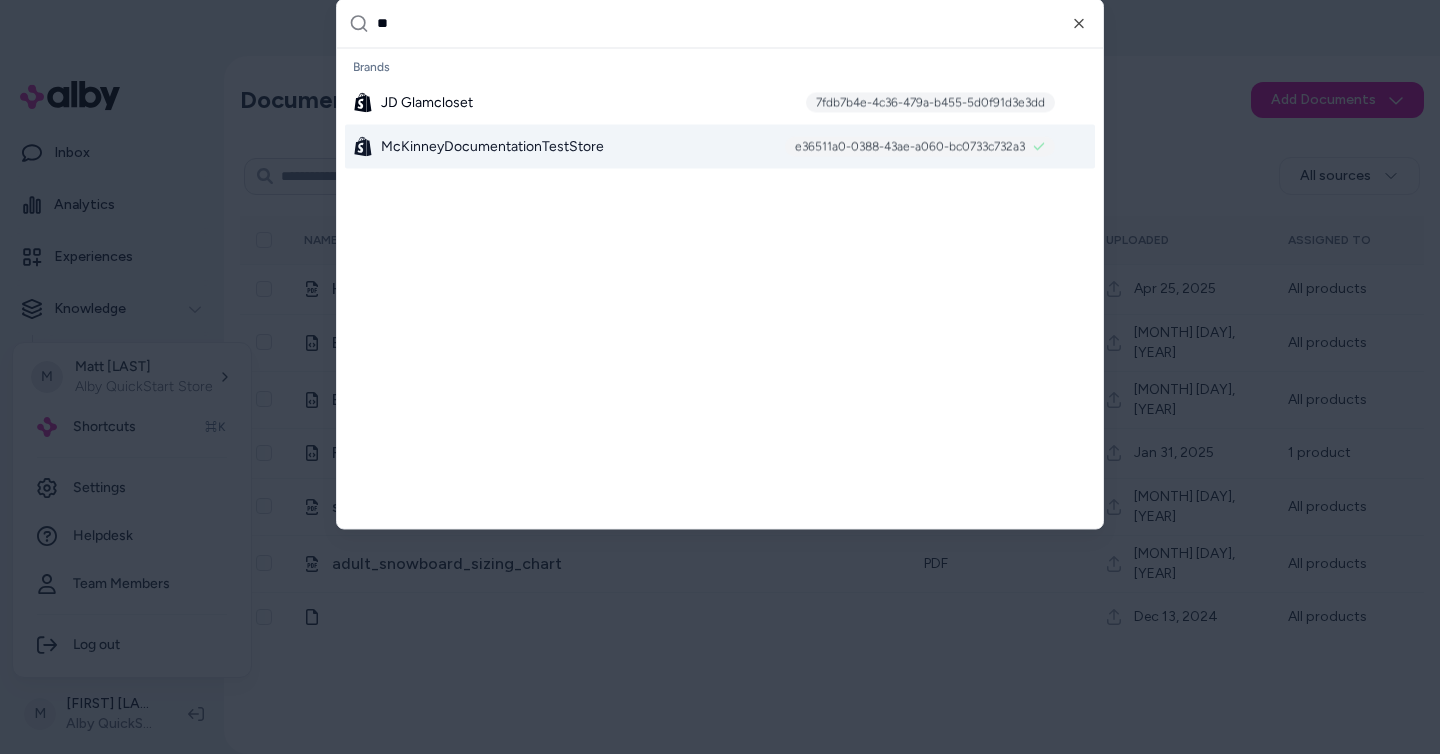 click on "[LAST]DocumentationTestStore [UUID]" at bounding box center (720, 146) 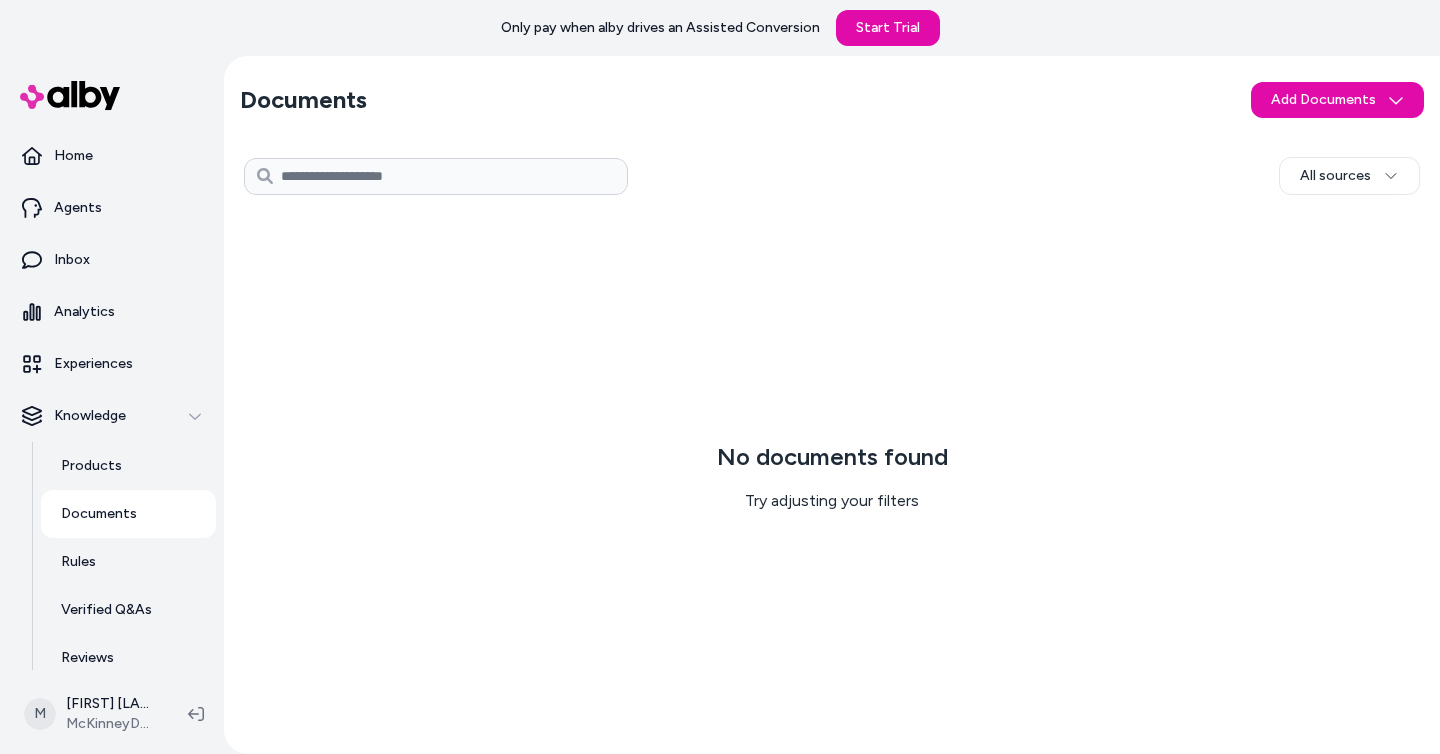 scroll, scrollTop: 0, scrollLeft: 0, axis: both 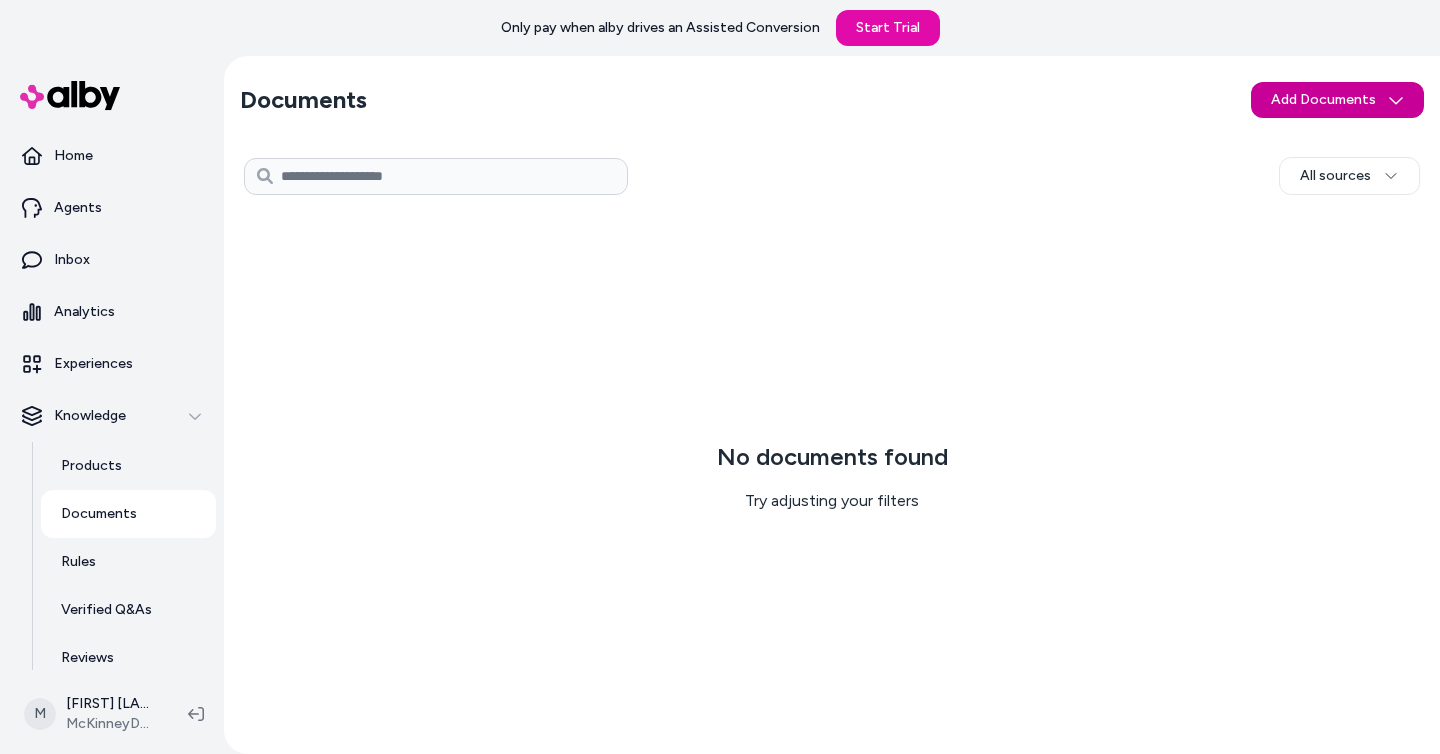 click on "Documents Add Documents  All sources 0  Selected Edit Multiple No documents found Try adjusting your filters" at bounding box center [720, 377] 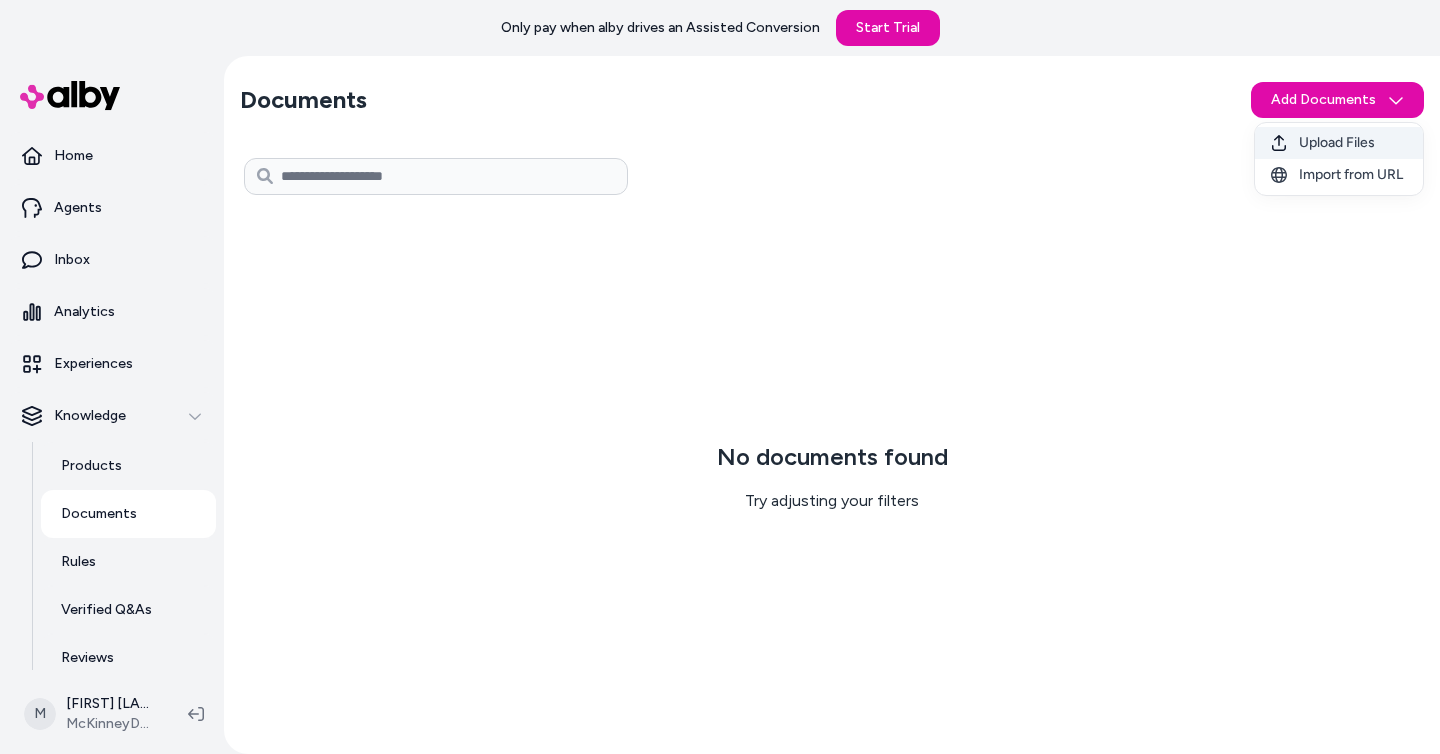 click on "Upload Files" at bounding box center (1337, 143) 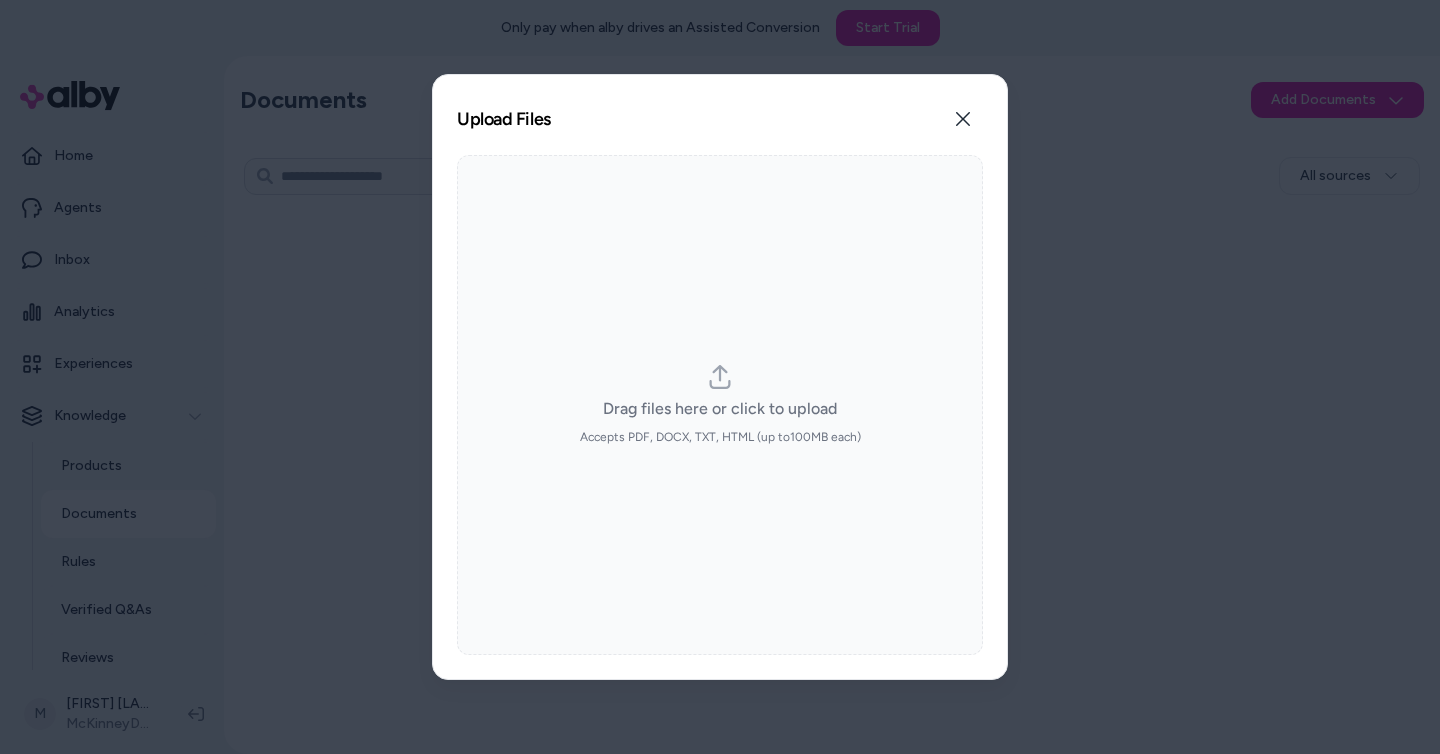 click on "Upload Files Upload documents to your brand. You can upload multiple files at once. Close Upload documents to your brand. You can upload multiple files at once. Drag files here or click to upload Accepts PDF, DOCX, TXT, HTML (up to  100 MB each)" at bounding box center [720, 377] 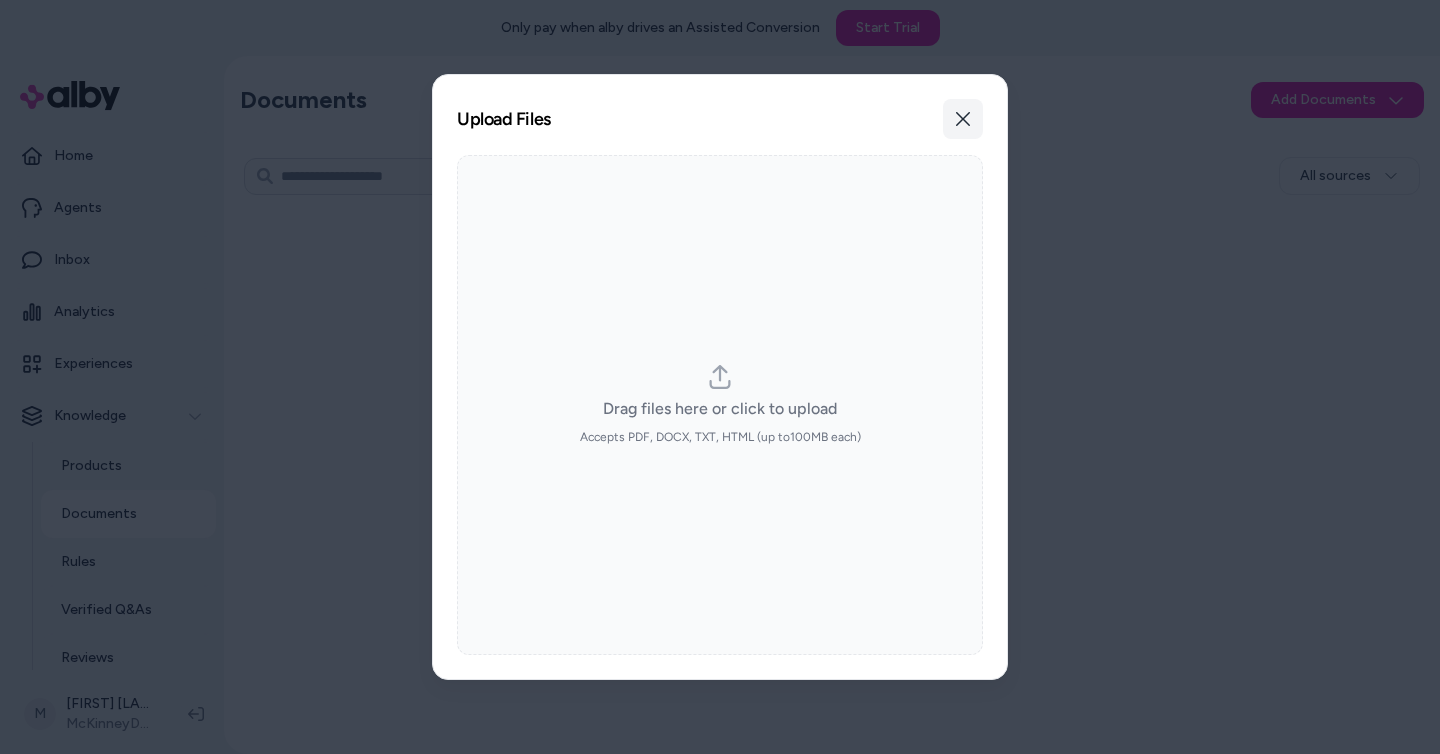 click on "Close" at bounding box center (963, 119) 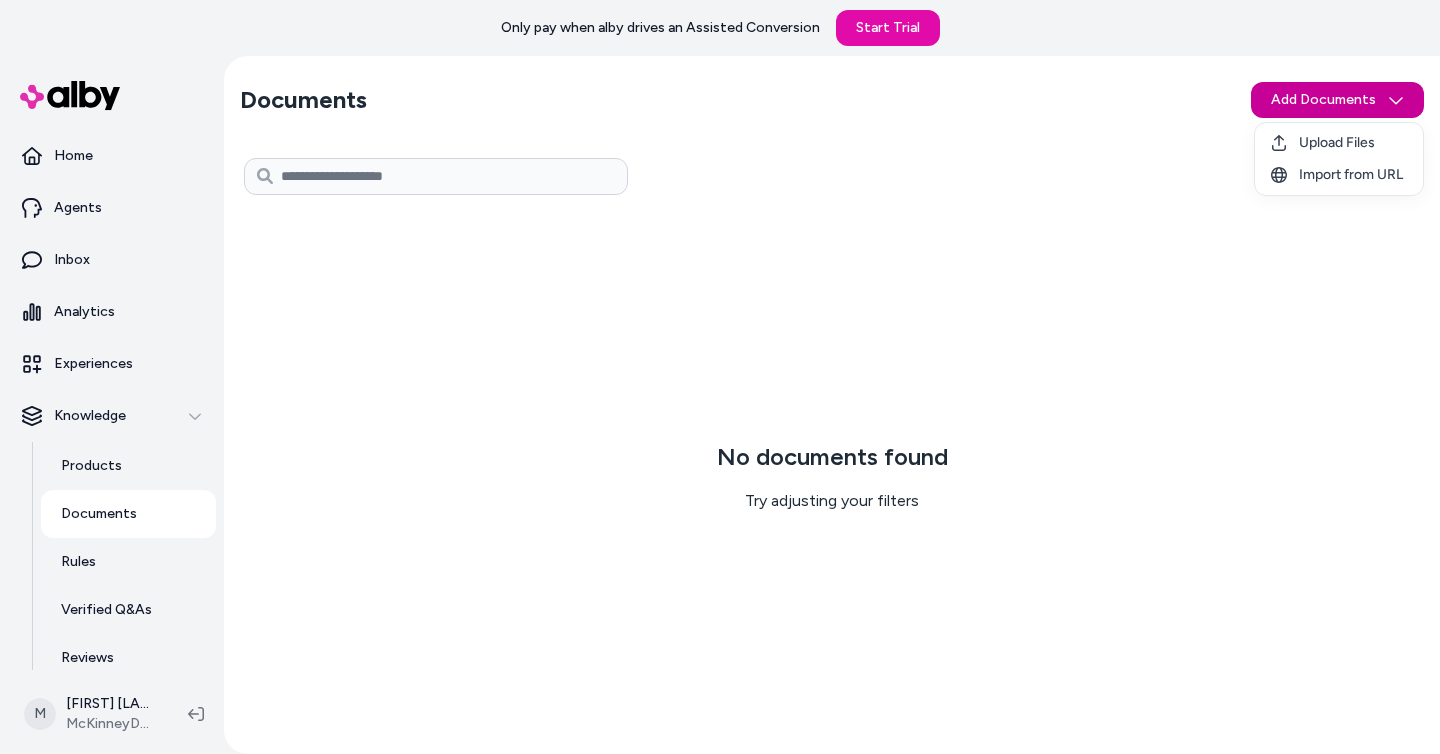 click on "Only pay when alby drives an Assisted Conversion Start Trial Home Agents Inbox Analytics Experiences Knowledge Products Documents Rules Verified Q&As Reviews Survey Questions Integrations M Matt McKinney McKinneyDocumentationTestStore Documents Add Documents  All sources 0  Selected Edit Multiple No documents found Try adjusting your filters   Upload Files   Import from URL" at bounding box center (720, 377) 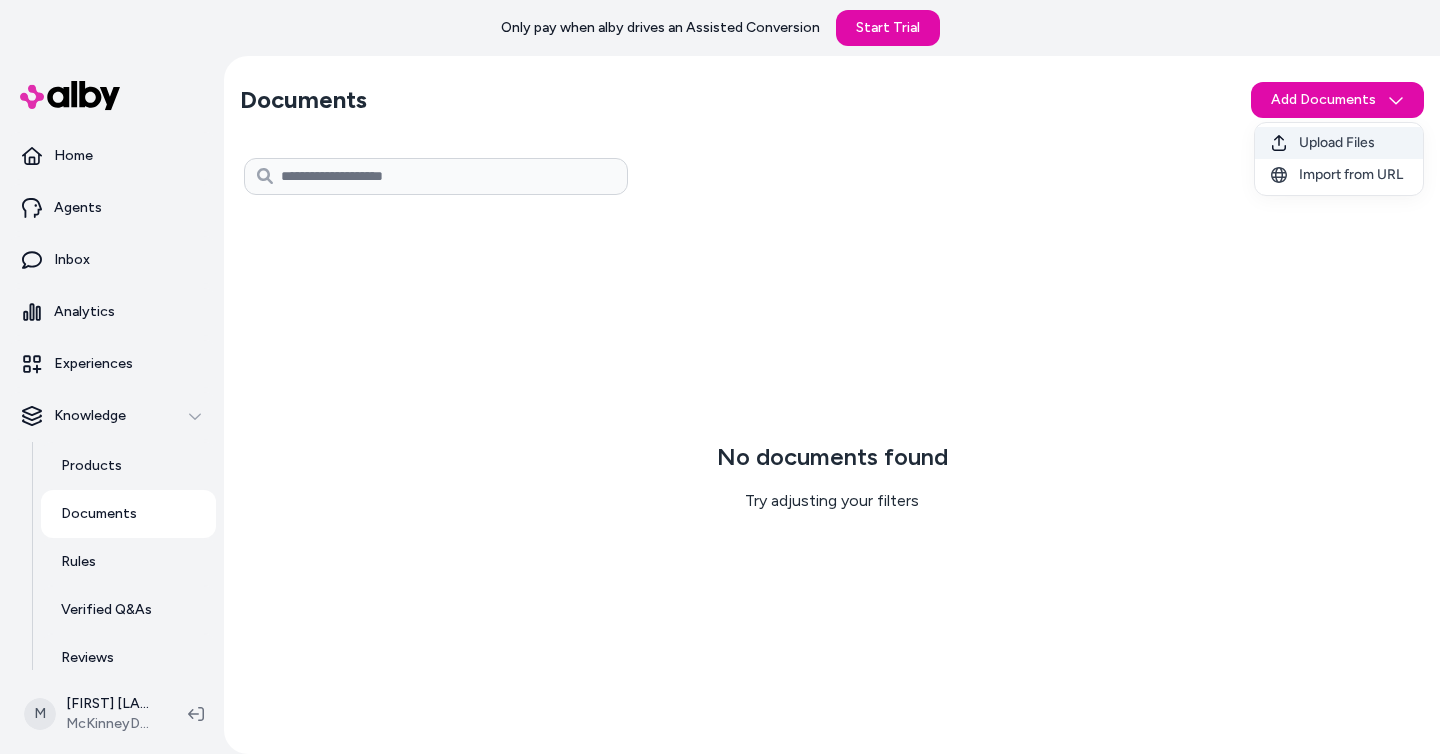 click on "Upload Files" at bounding box center [1337, 143] 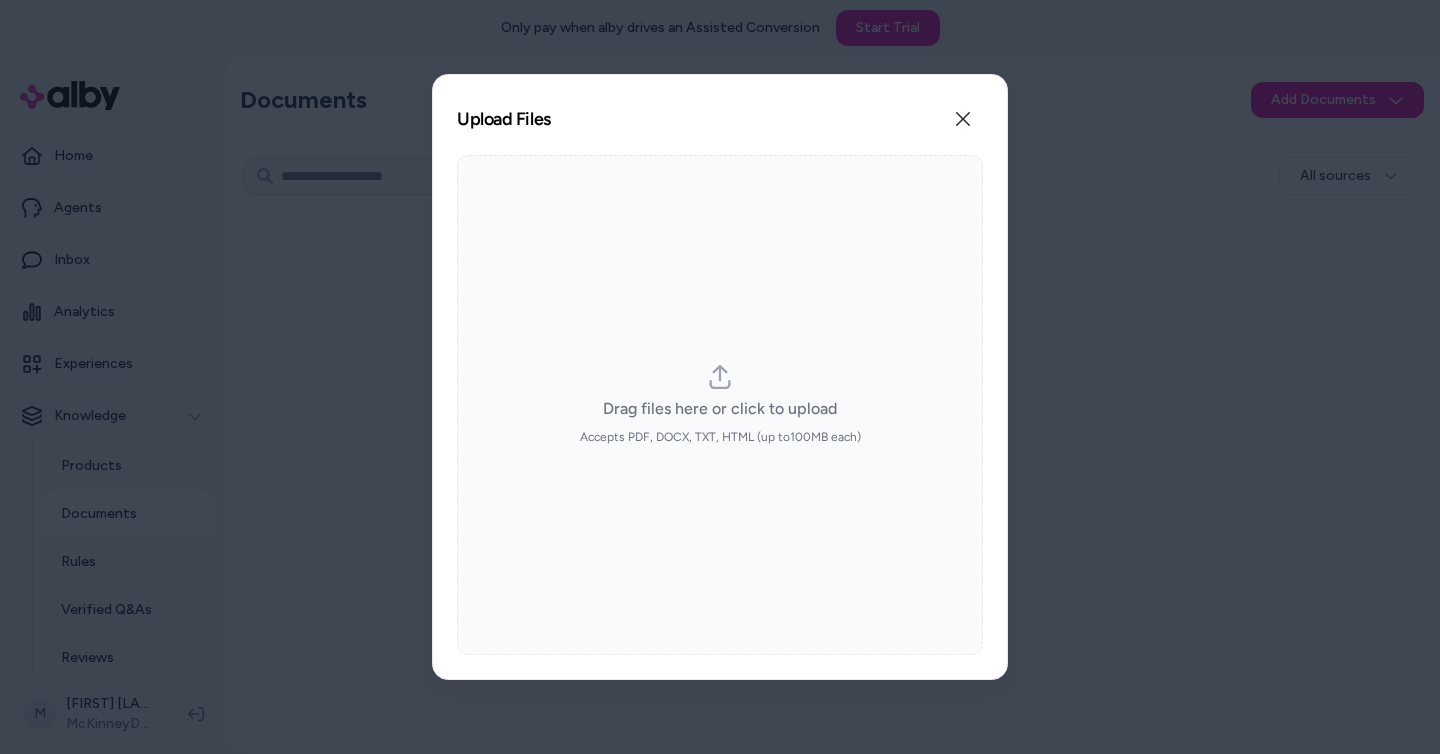 click on "Drag files here or click to upload Accepts PDF, DOCX, TXT, HTML (up to  100 MB each)" at bounding box center (720, 405) 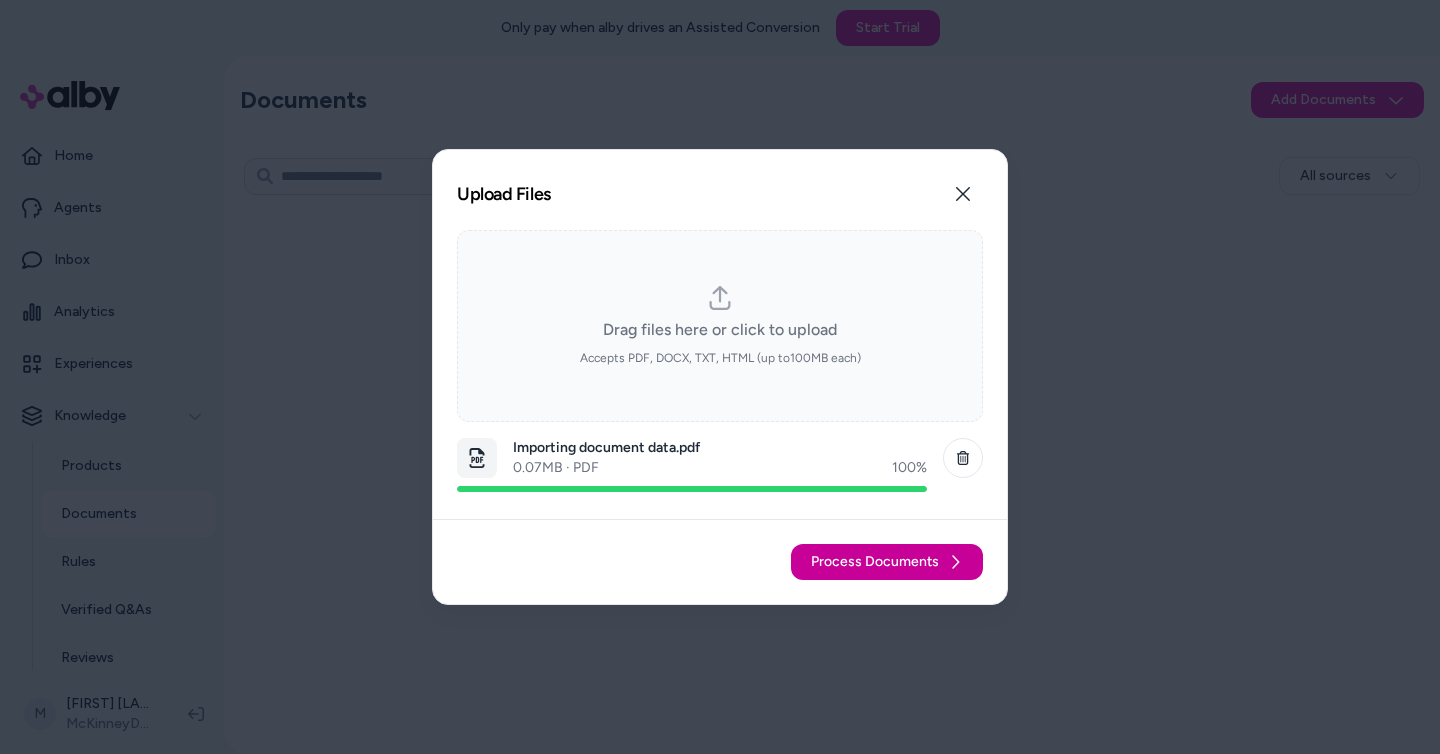 click on "Process Documents" at bounding box center [875, 562] 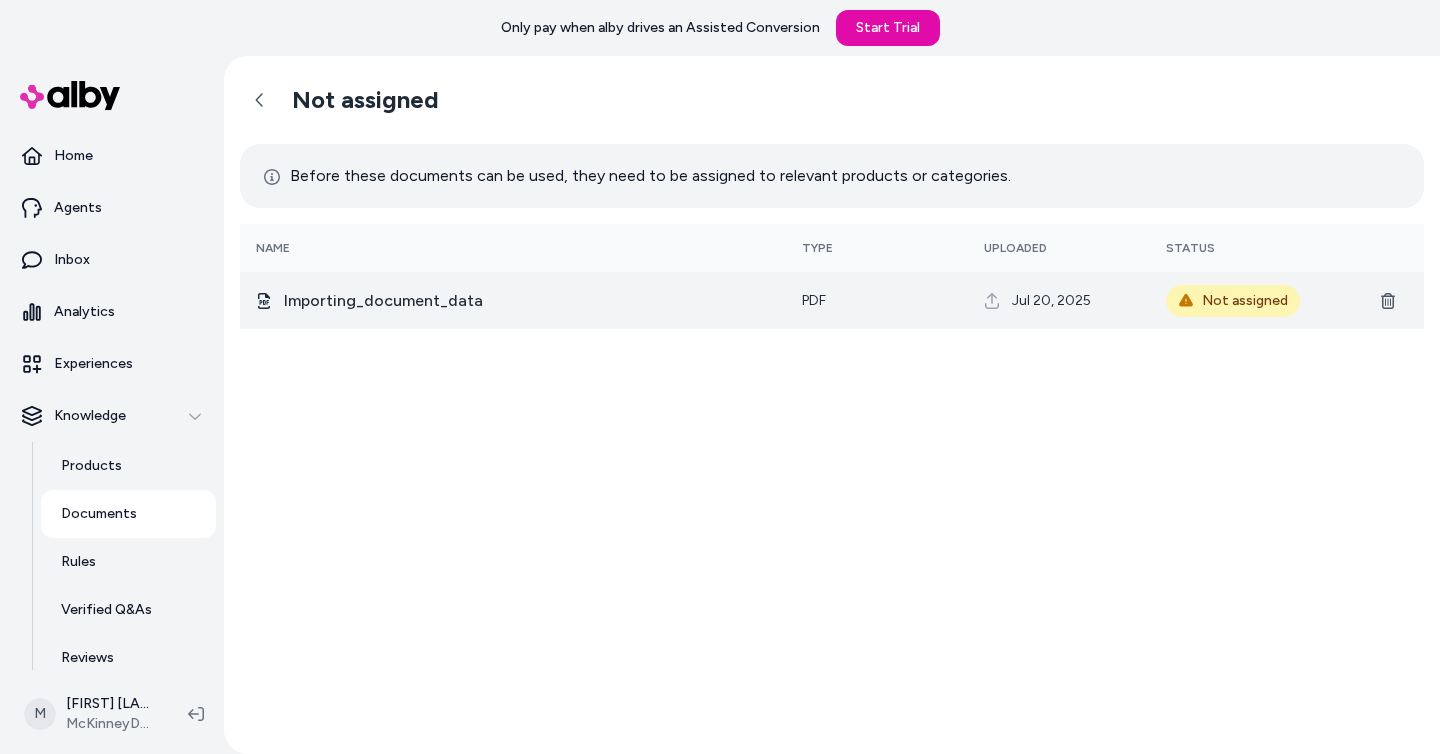click on "Not assigned" at bounding box center (1233, 301) 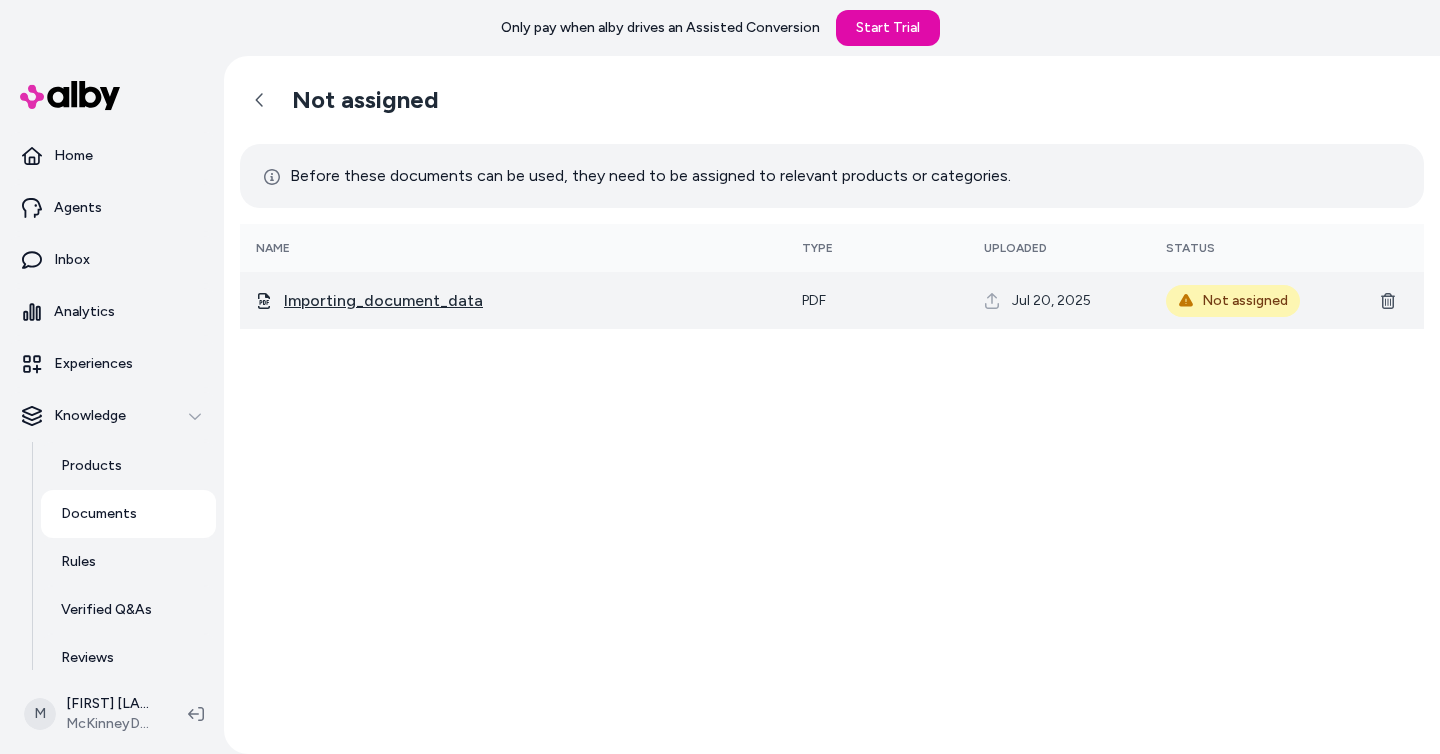 click on "Importing_document_data" at bounding box center (383, 301) 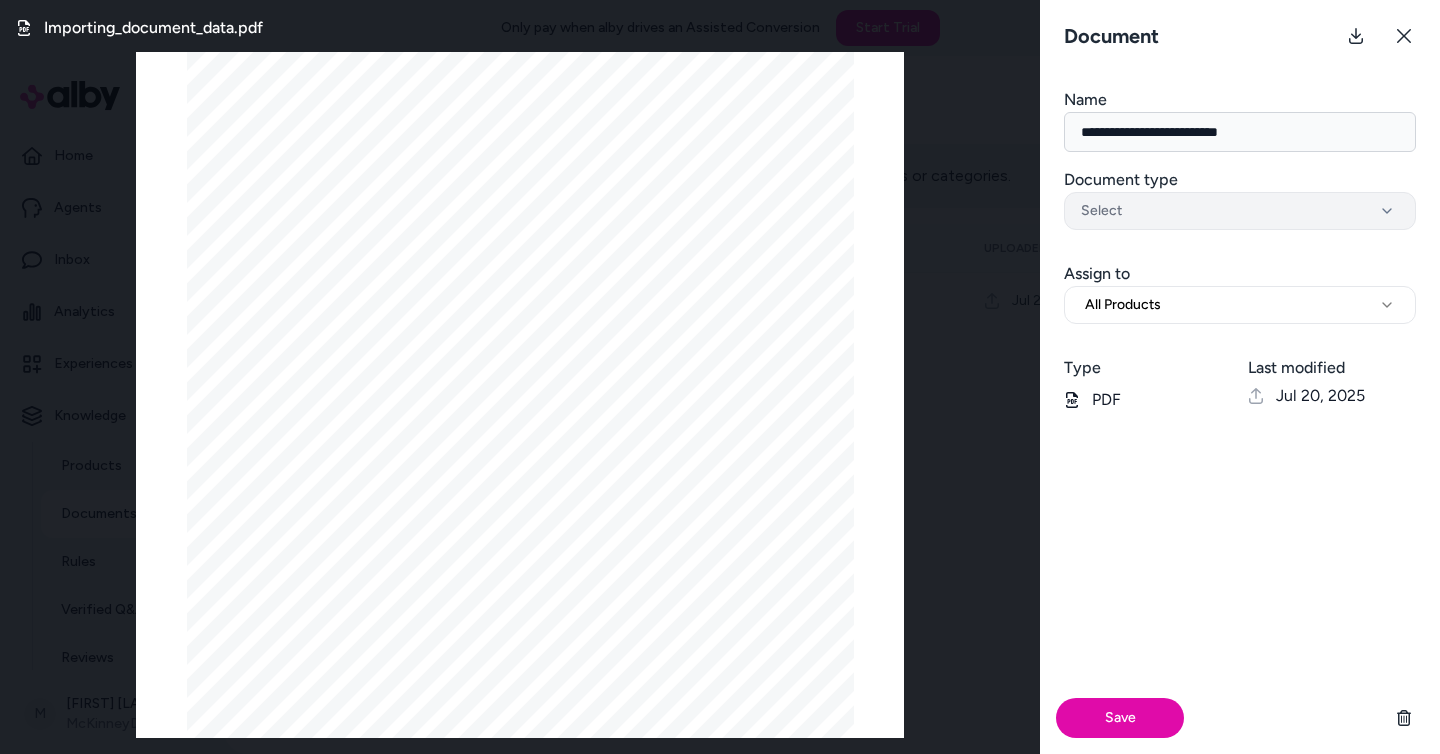 click on "Select" at bounding box center [1240, 211] 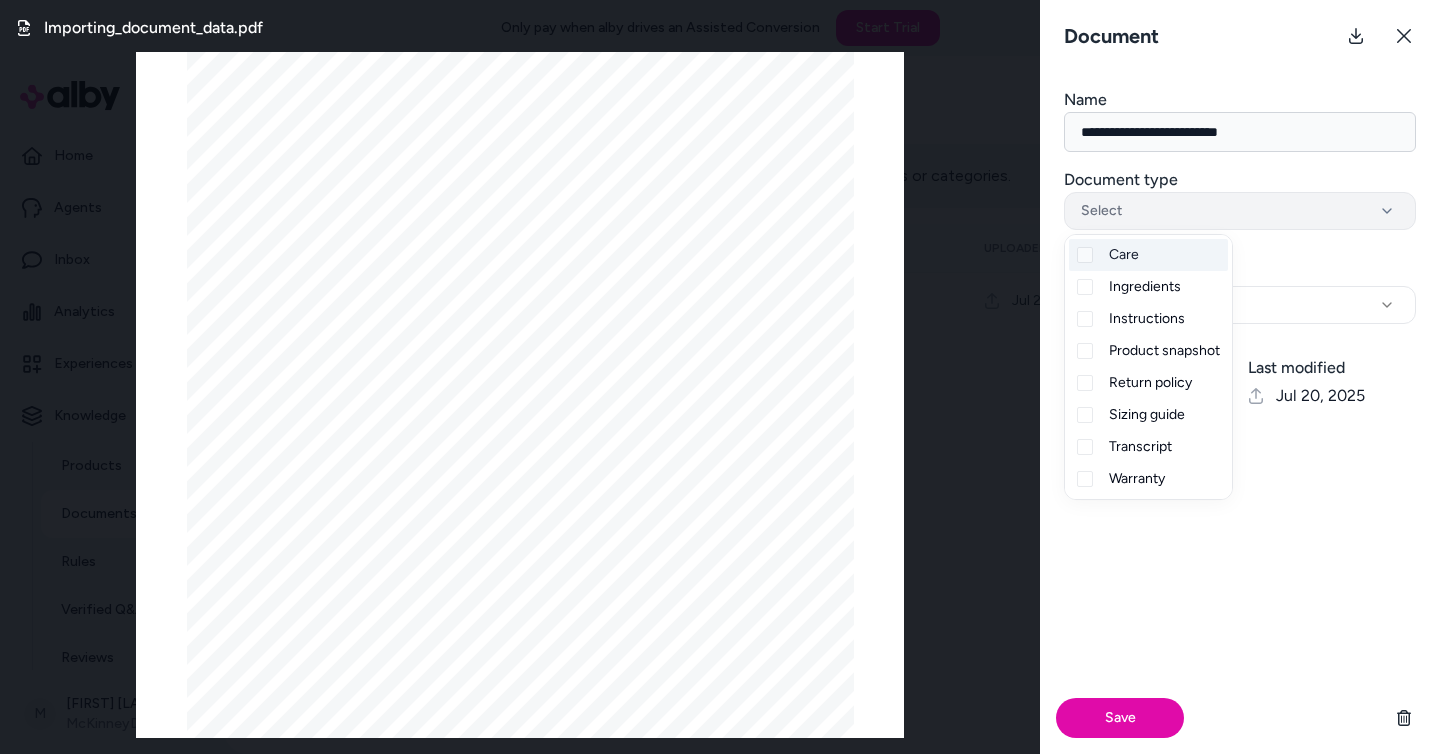 click on "Select" at bounding box center (1240, 211) 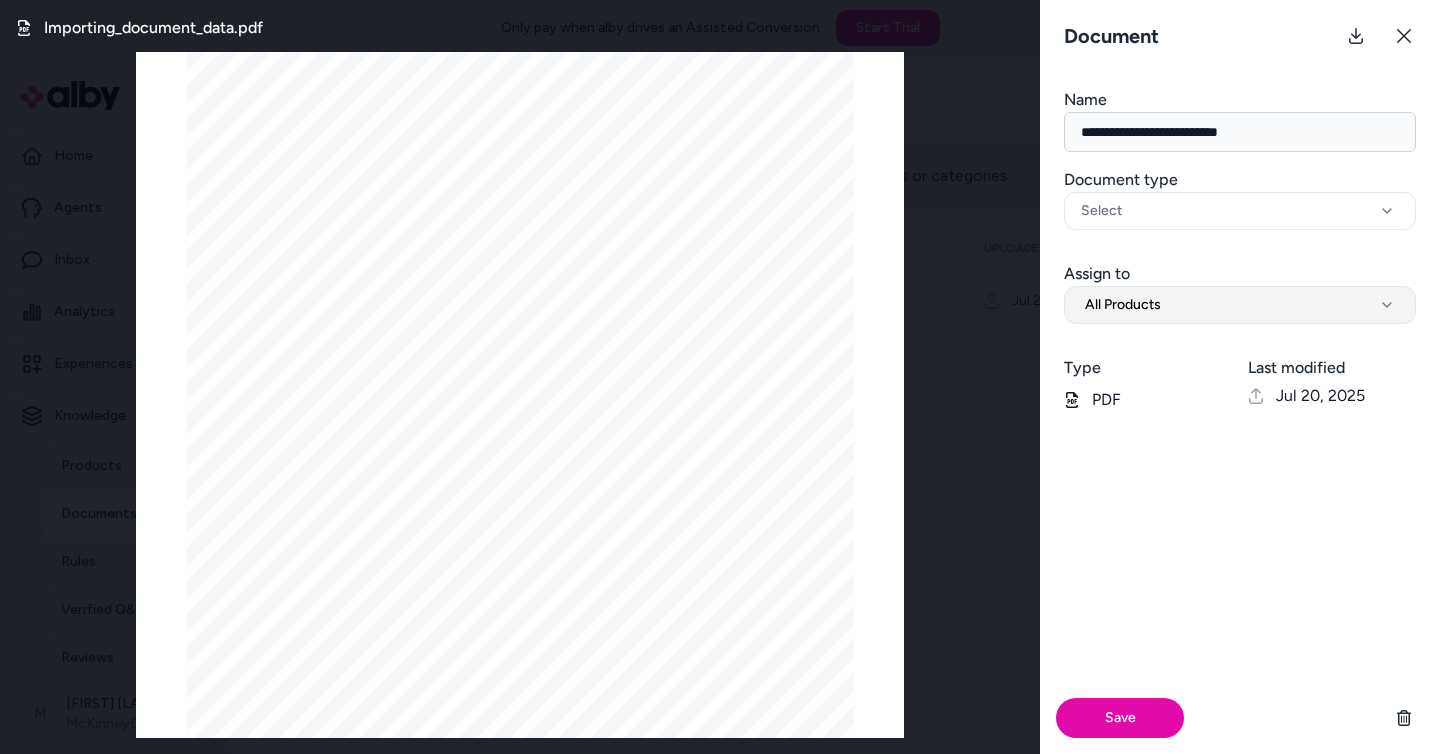 click on "All Products" at bounding box center [1240, 305] 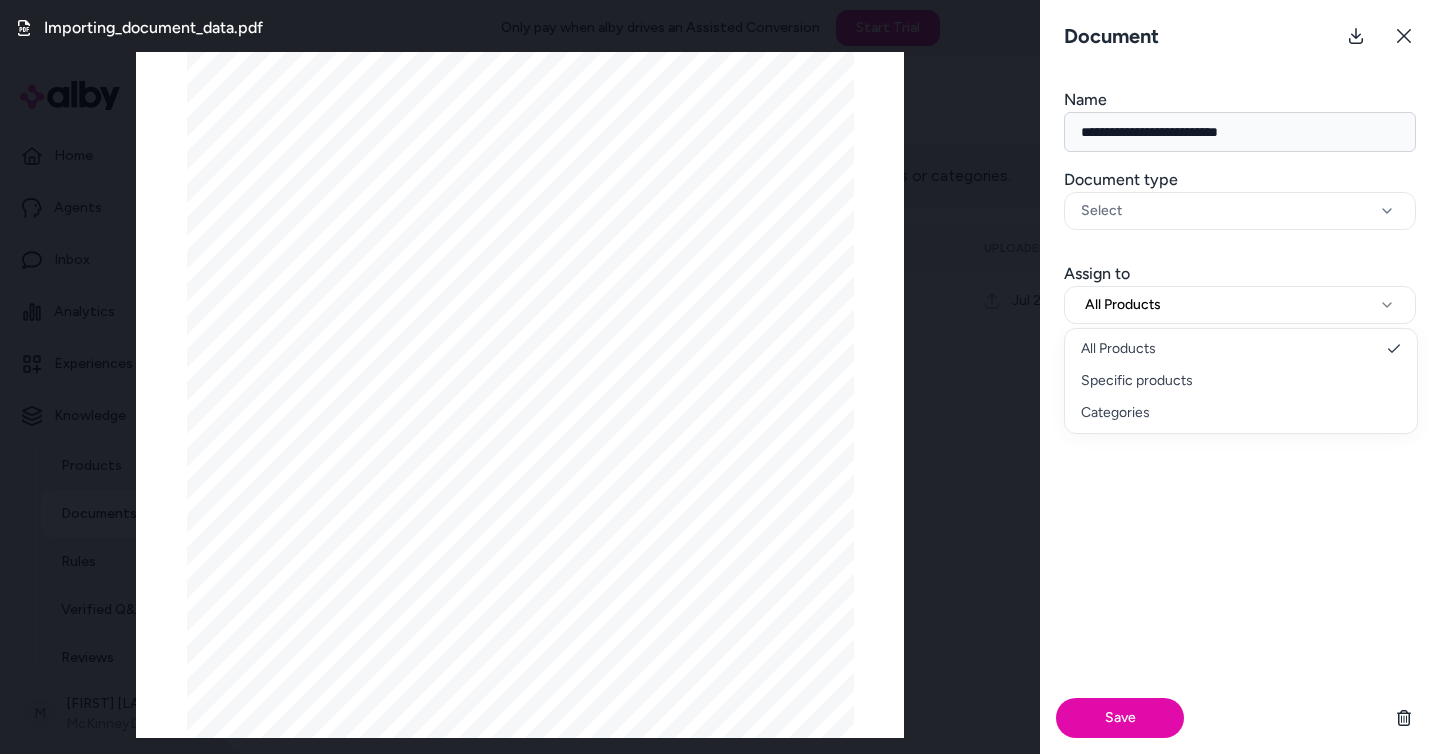 click on "**********" at bounding box center (1240, 285) 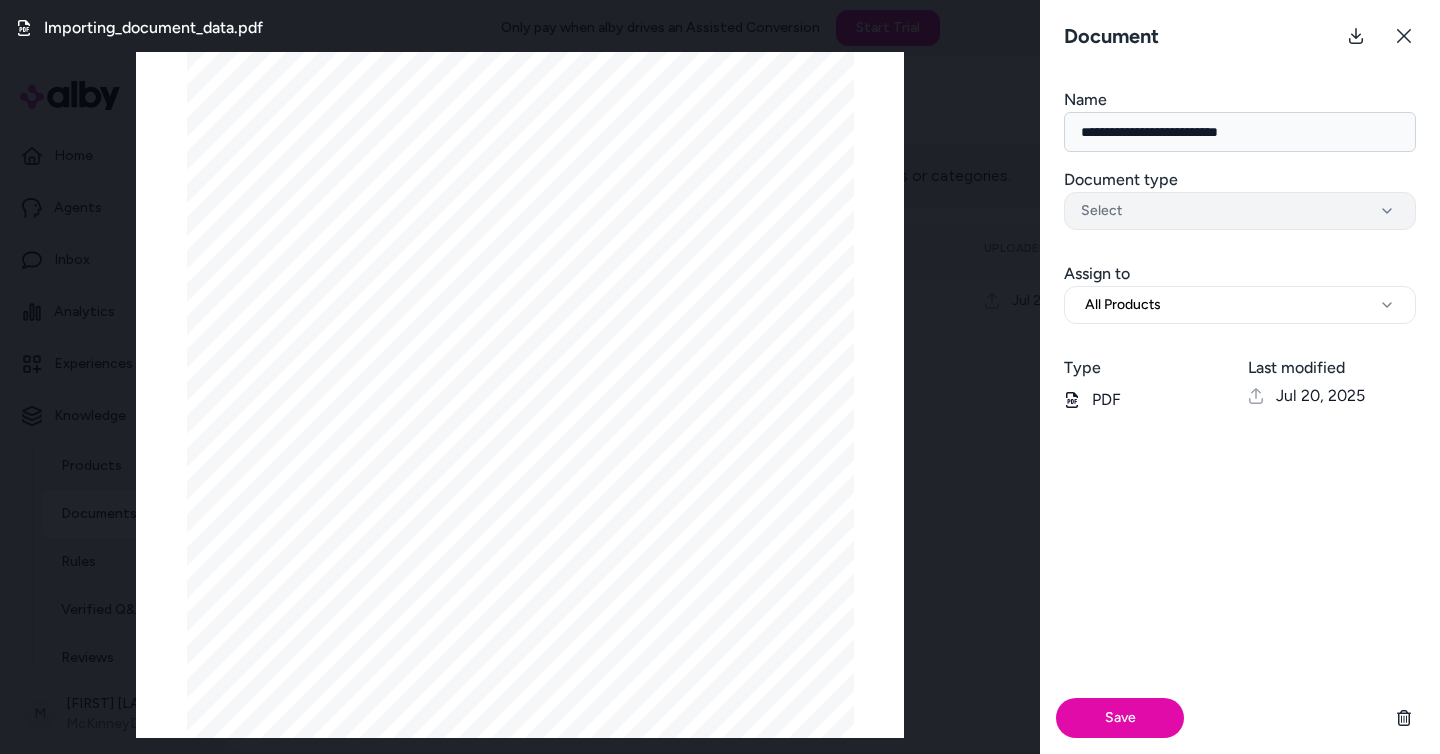 click on "Select" at bounding box center [1240, 211] 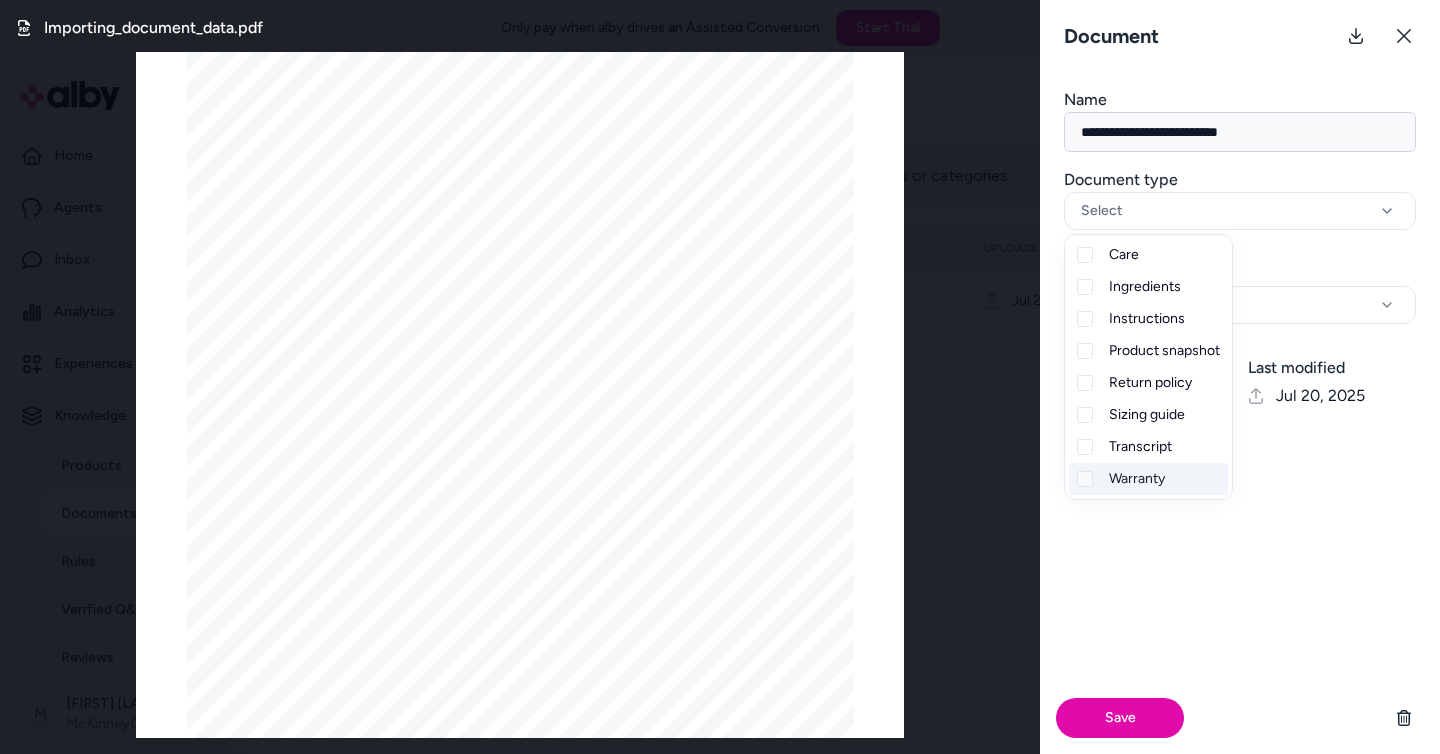 type on "on" 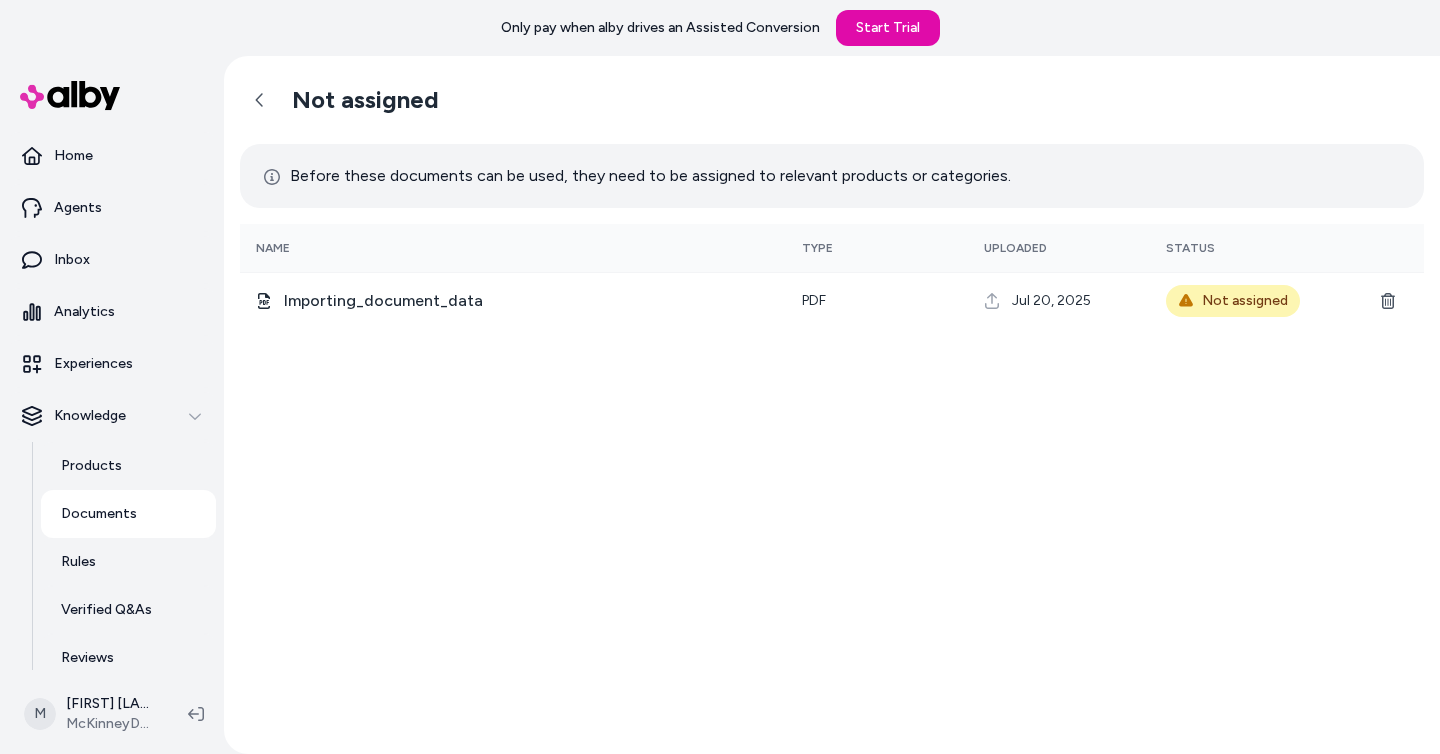 click on "Not assigned Before these documents can be used, they need to be assigned to relevant products or categories. Name Type Uploaded Status Importing_document_data pdf Jul 20, 2025 Not assigned" at bounding box center [832, 405] 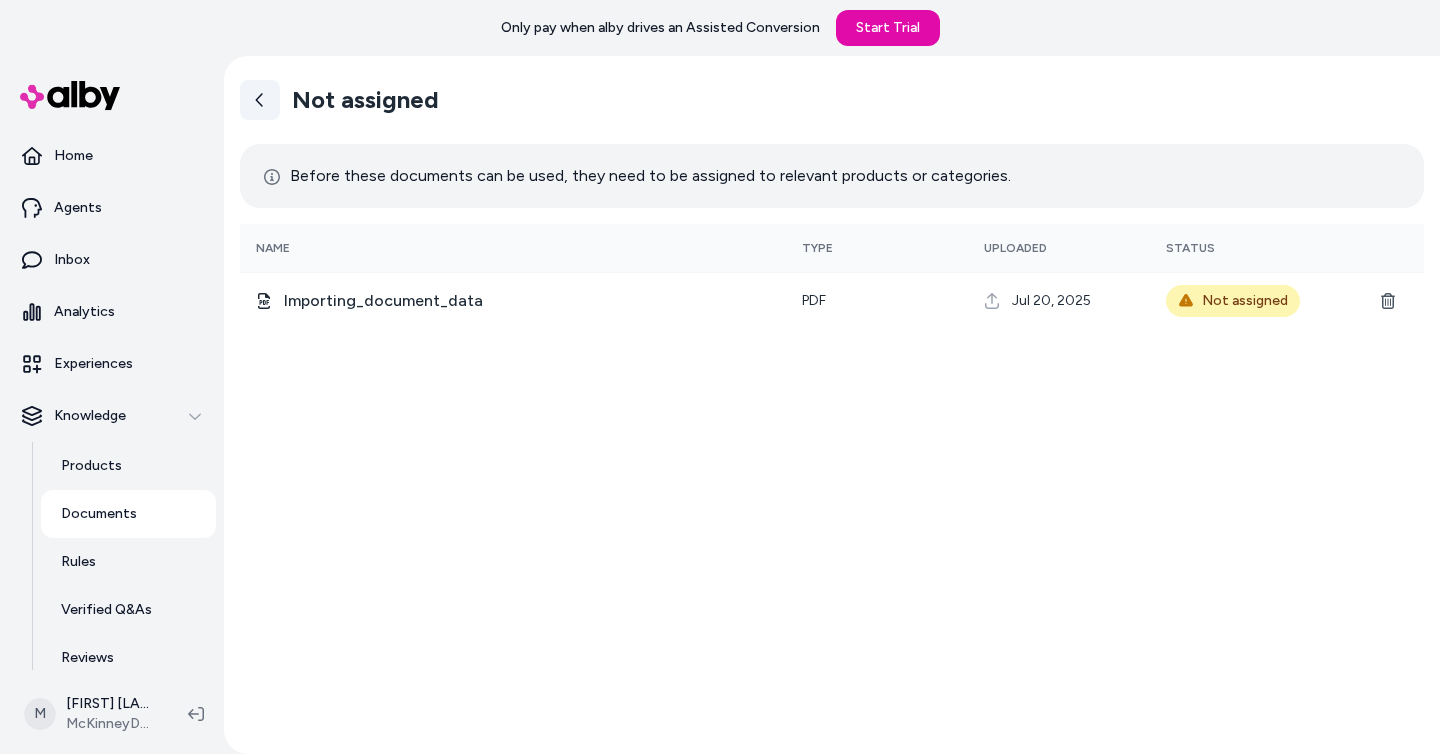 click at bounding box center (260, 100) 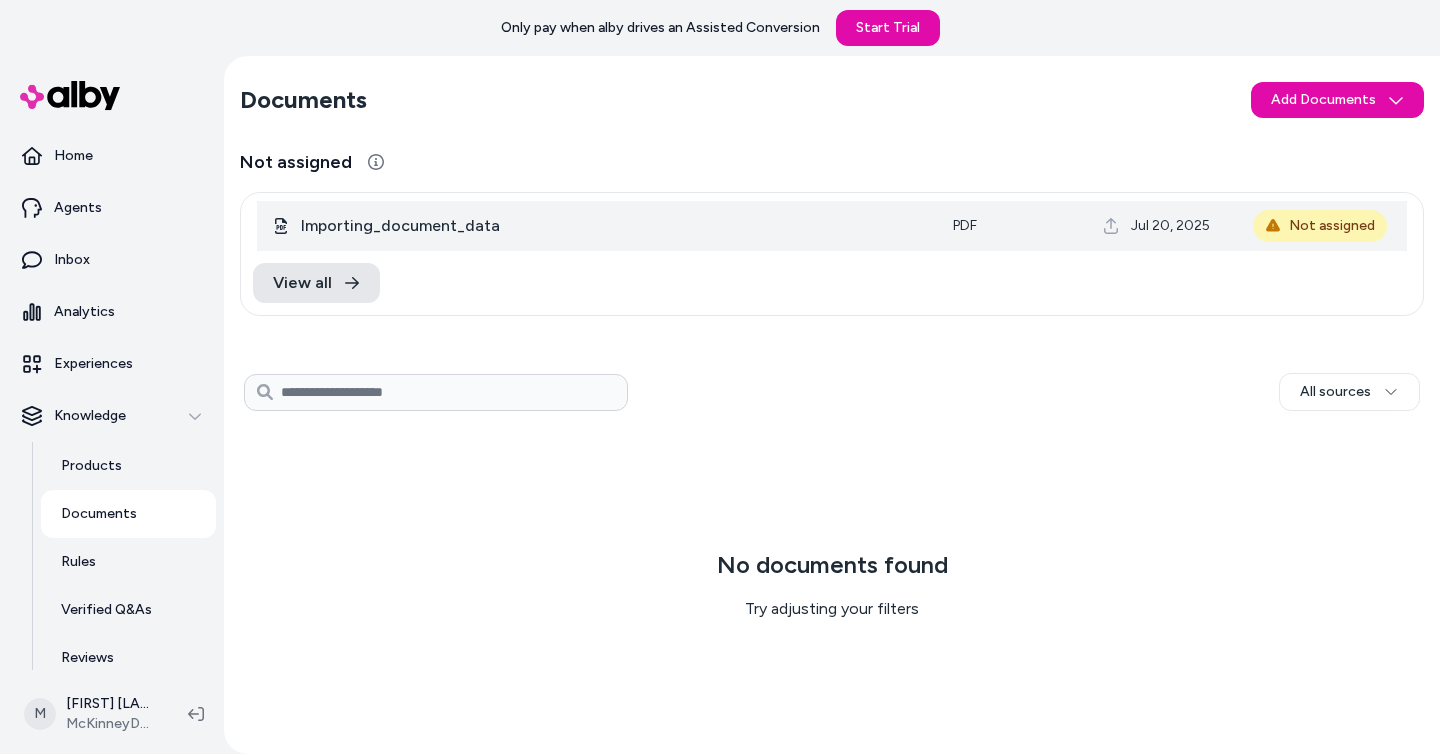 click on "Not assigned" at bounding box center (1320, 226) 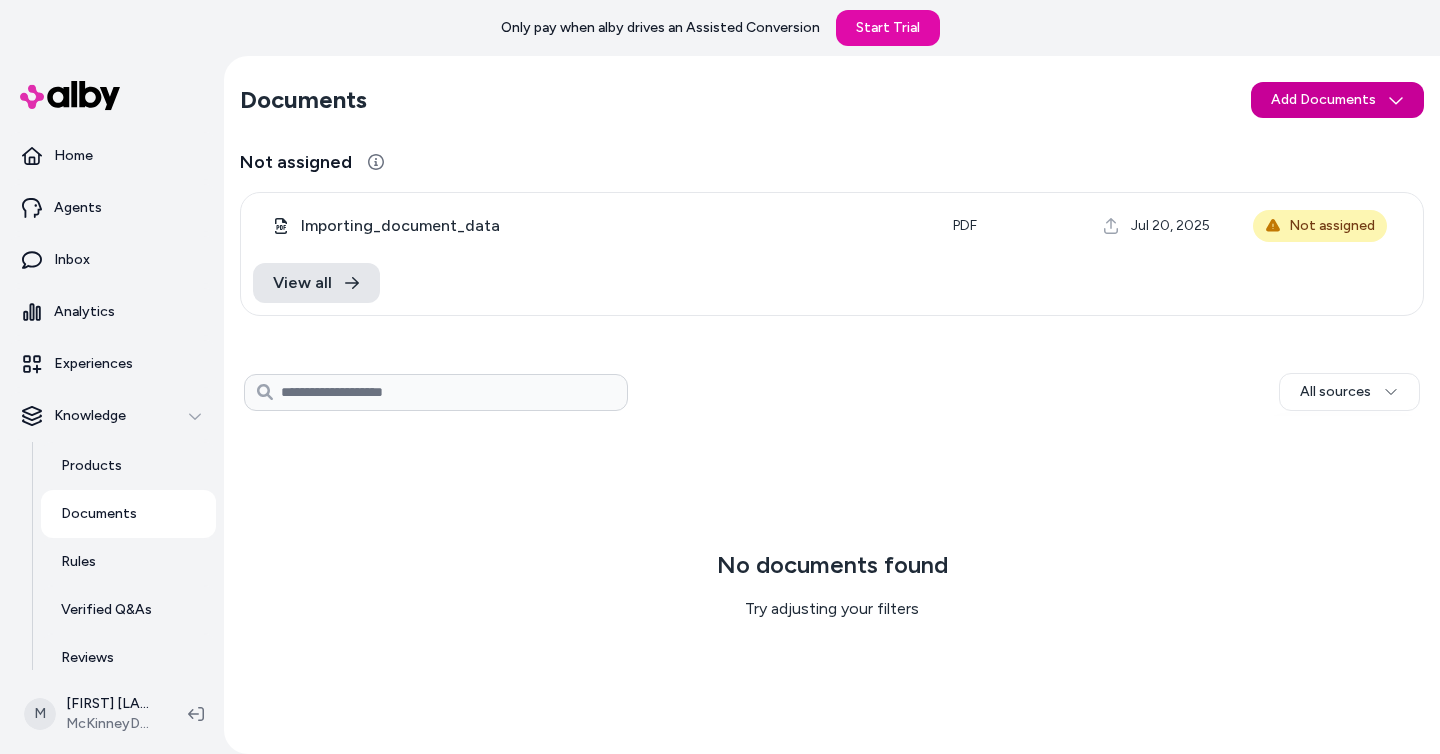 click on "Only pay when alby drives an Assisted Conversion Start Trial Home Agents Inbox Analytics Experiences Knowledge Products Documents Rules Verified Q&As Reviews Survey Questions Integrations M Matt McKinney McKinneyDocumentationTestStore Documents Add Documents  Not assigned Importing_document_data pdf Jul 20, 2025 Not assigned View all All sources 0  Selected Edit Multiple No documents found Try adjusting your filters" at bounding box center (720, 377) 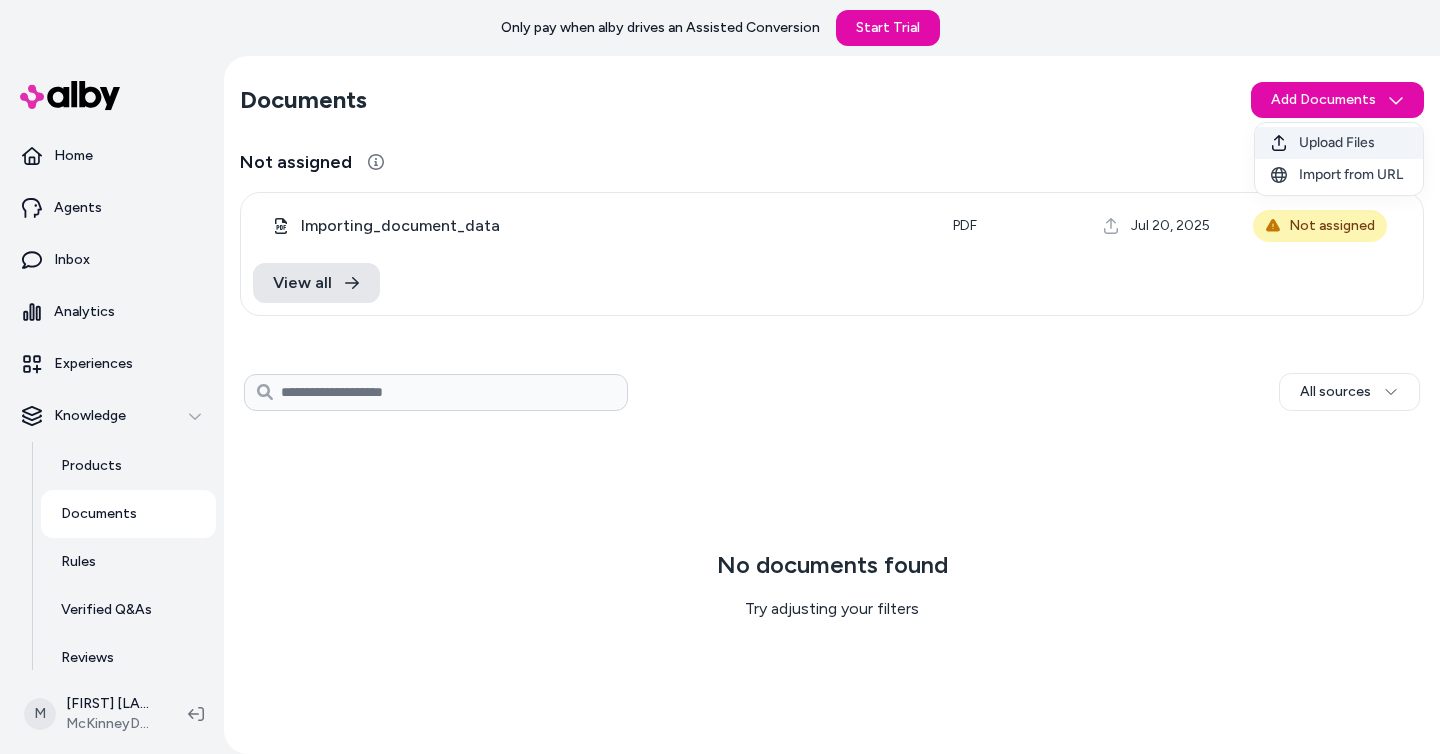 click on "Upload Files" at bounding box center [1337, 143] 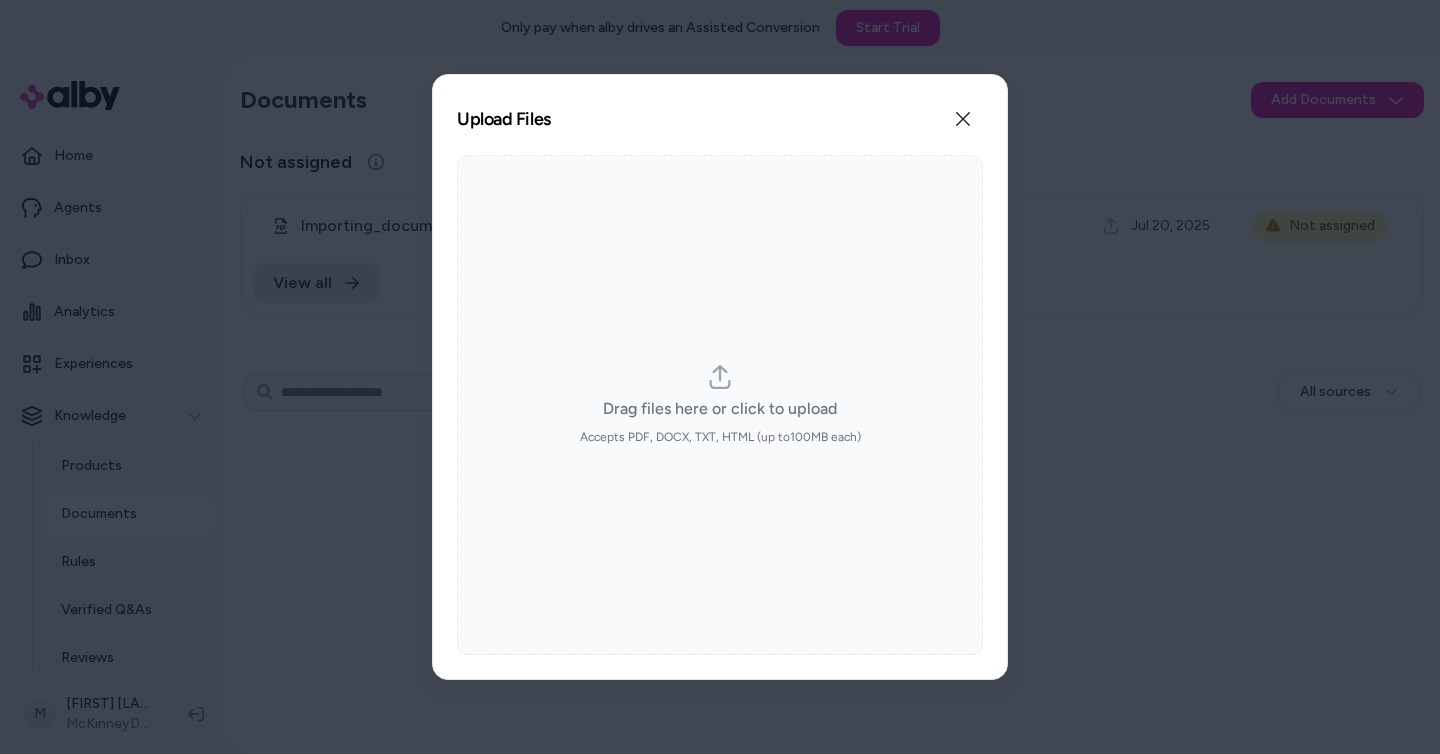 click on "Drag files here or click to upload Accepts PDF, DOCX, TXT, HTML (up to  100 MB each)" at bounding box center [720, 405] 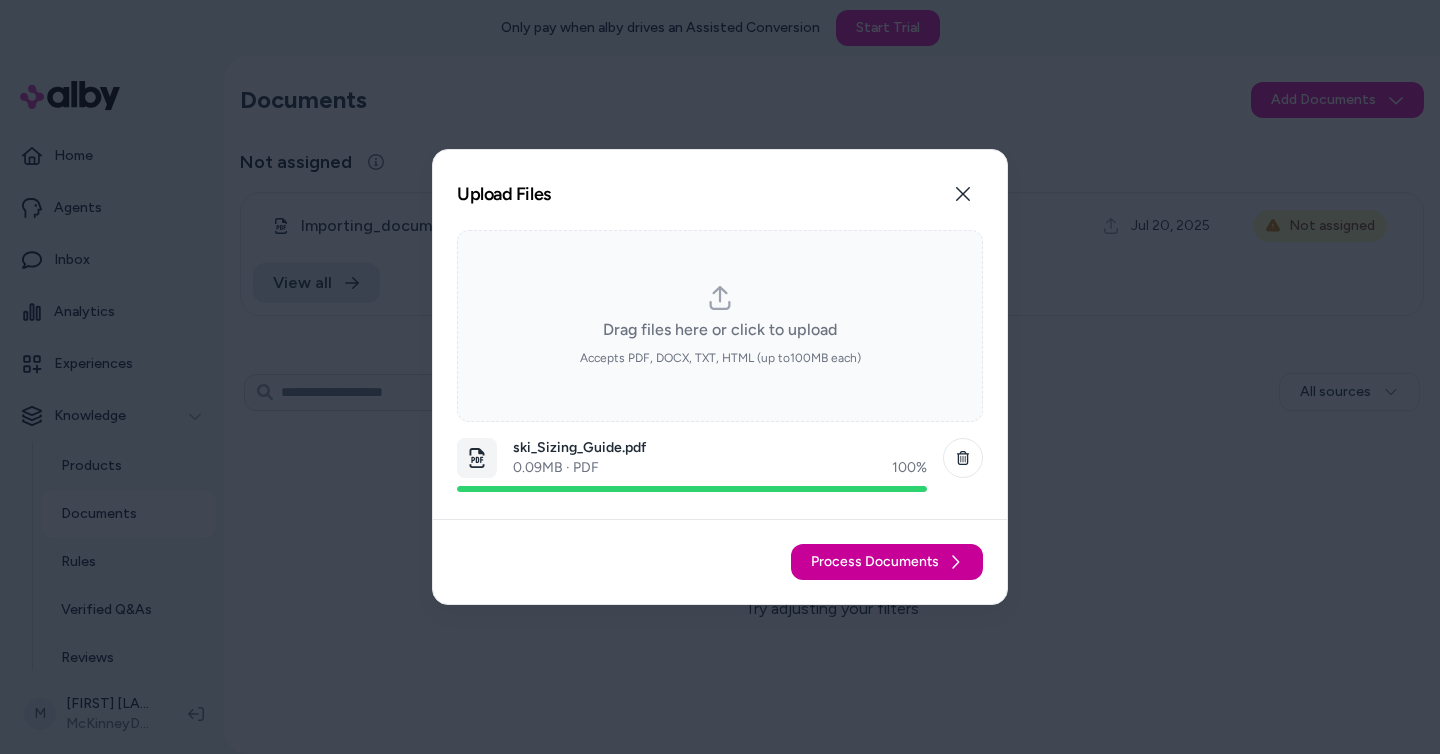 click on "Process Documents" at bounding box center (875, 562) 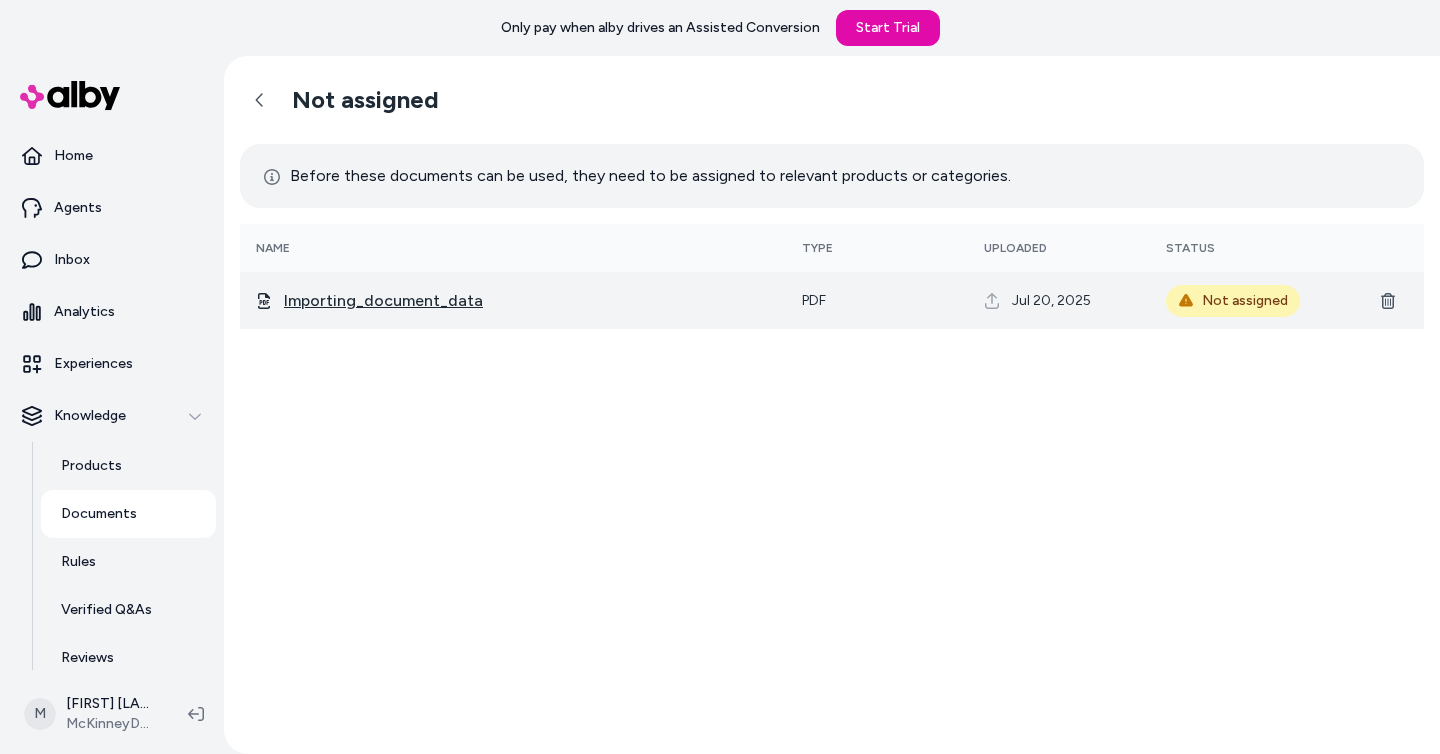 click on "Importing_document_data" at bounding box center [383, 301] 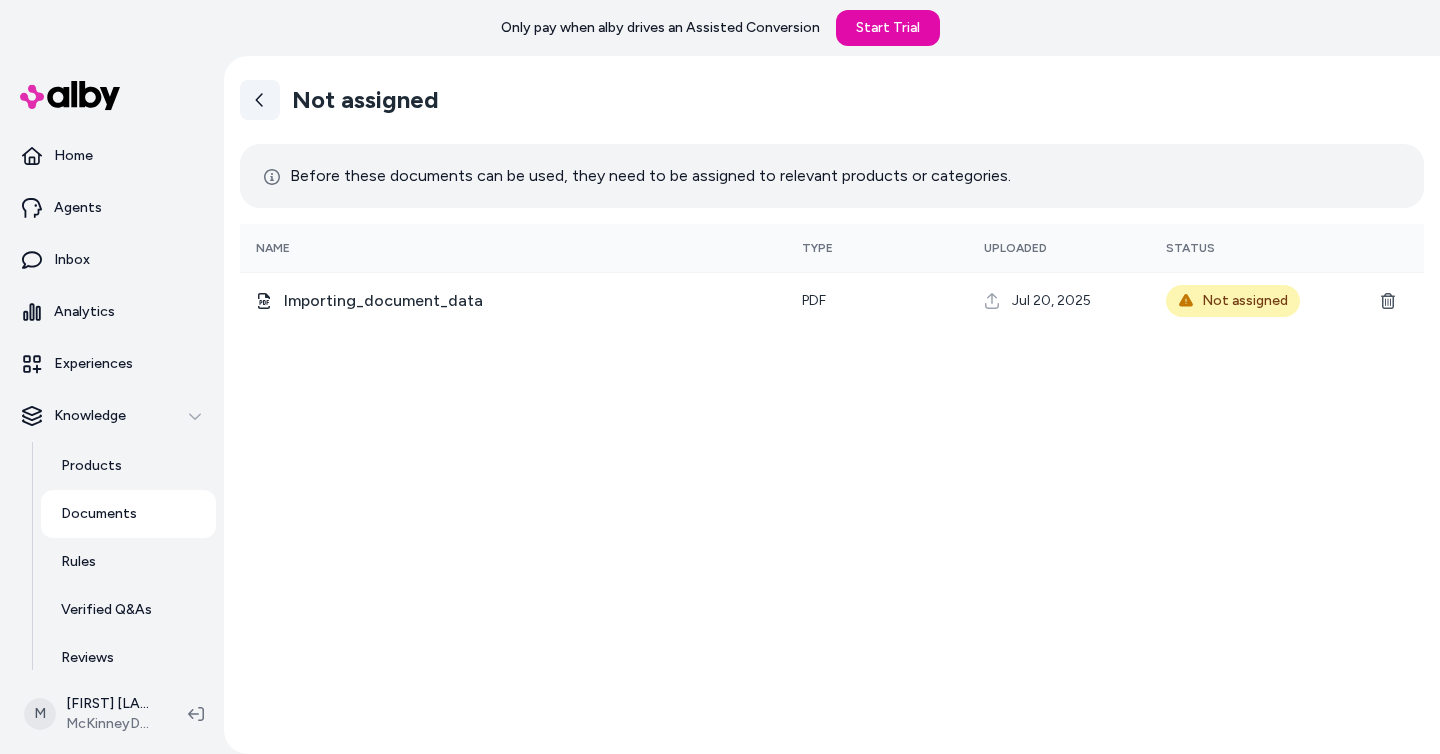 click 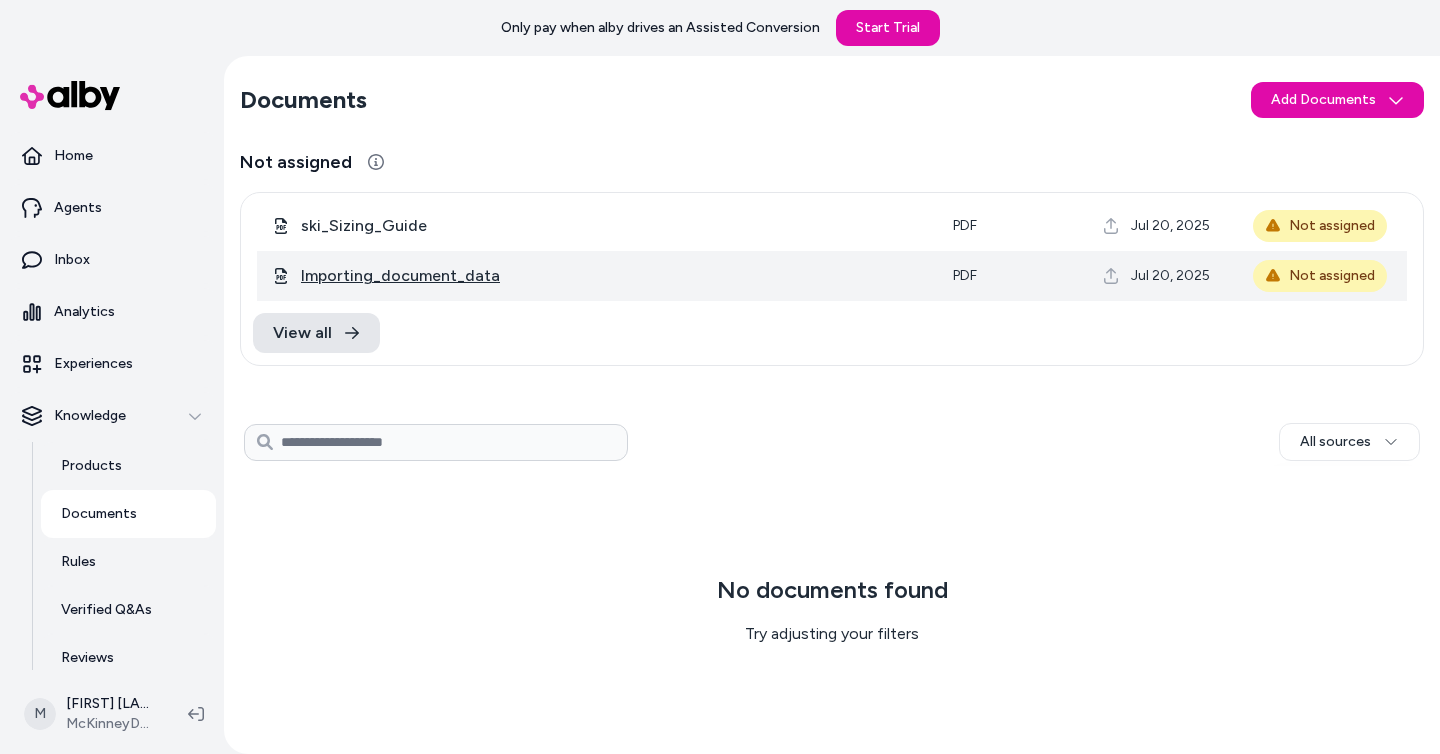 click on "Importing_document_data" at bounding box center [400, 276] 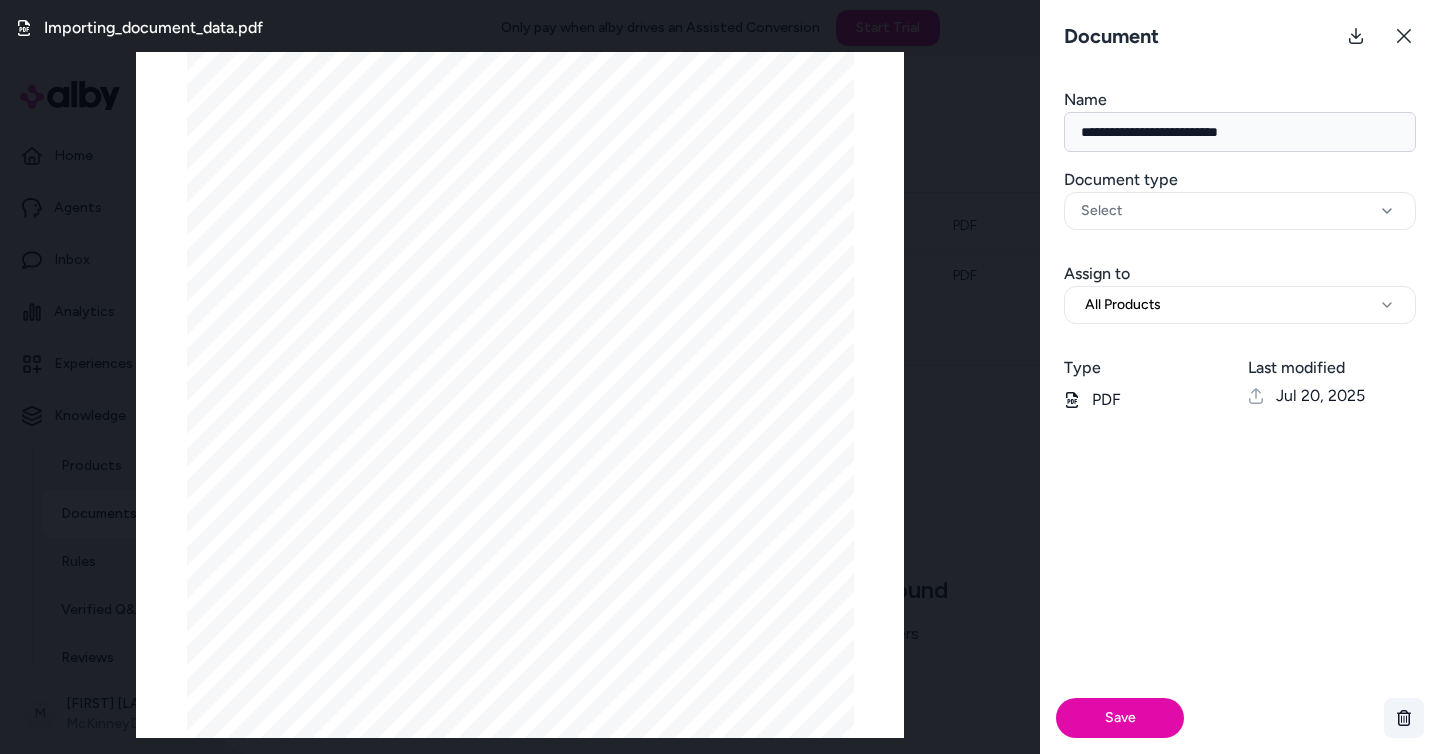 click at bounding box center (1404, 718) 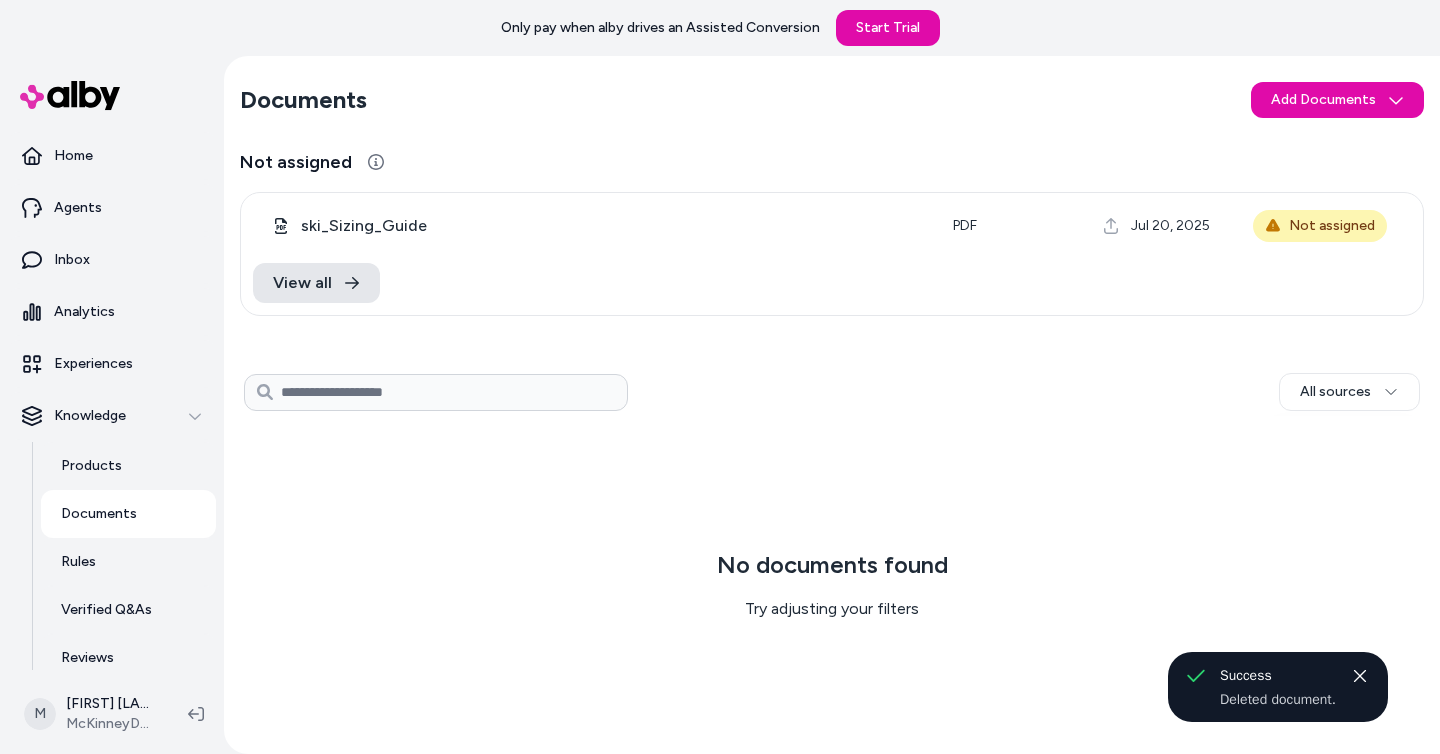 click on "No documents found Try adjusting your filters" at bounding box center (832, 585) 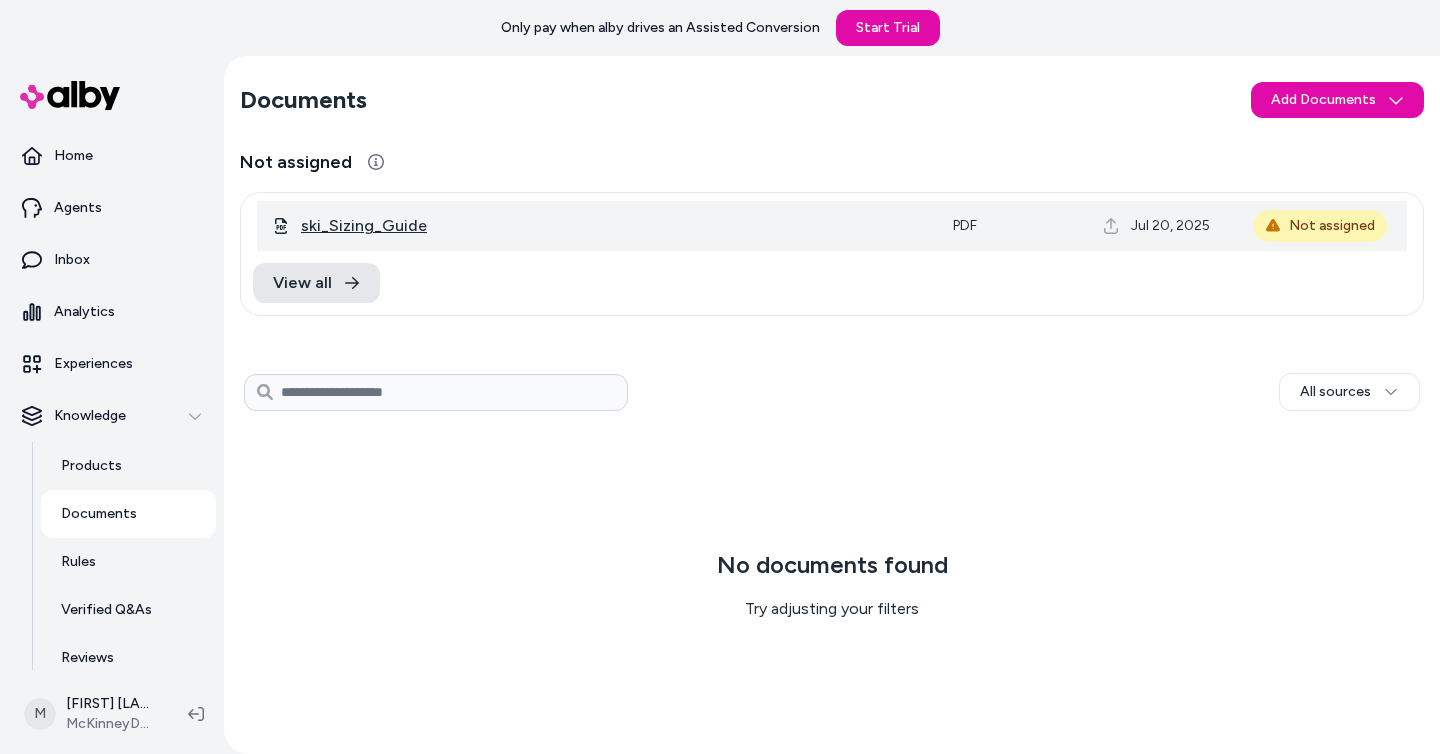 click on "ski_Sizing_Guide" at bounding box center [364, 226] 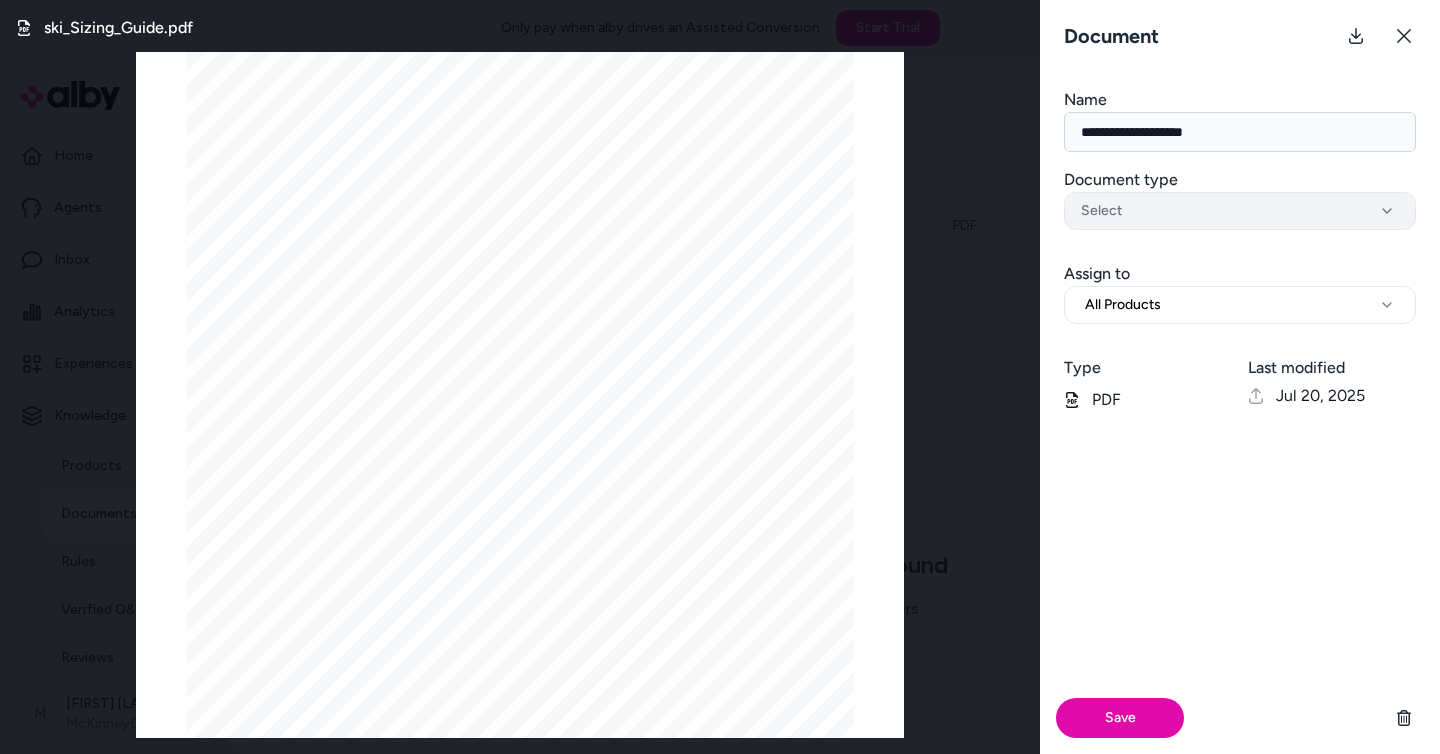 click on "Select" at bounding box center (1240, 211) 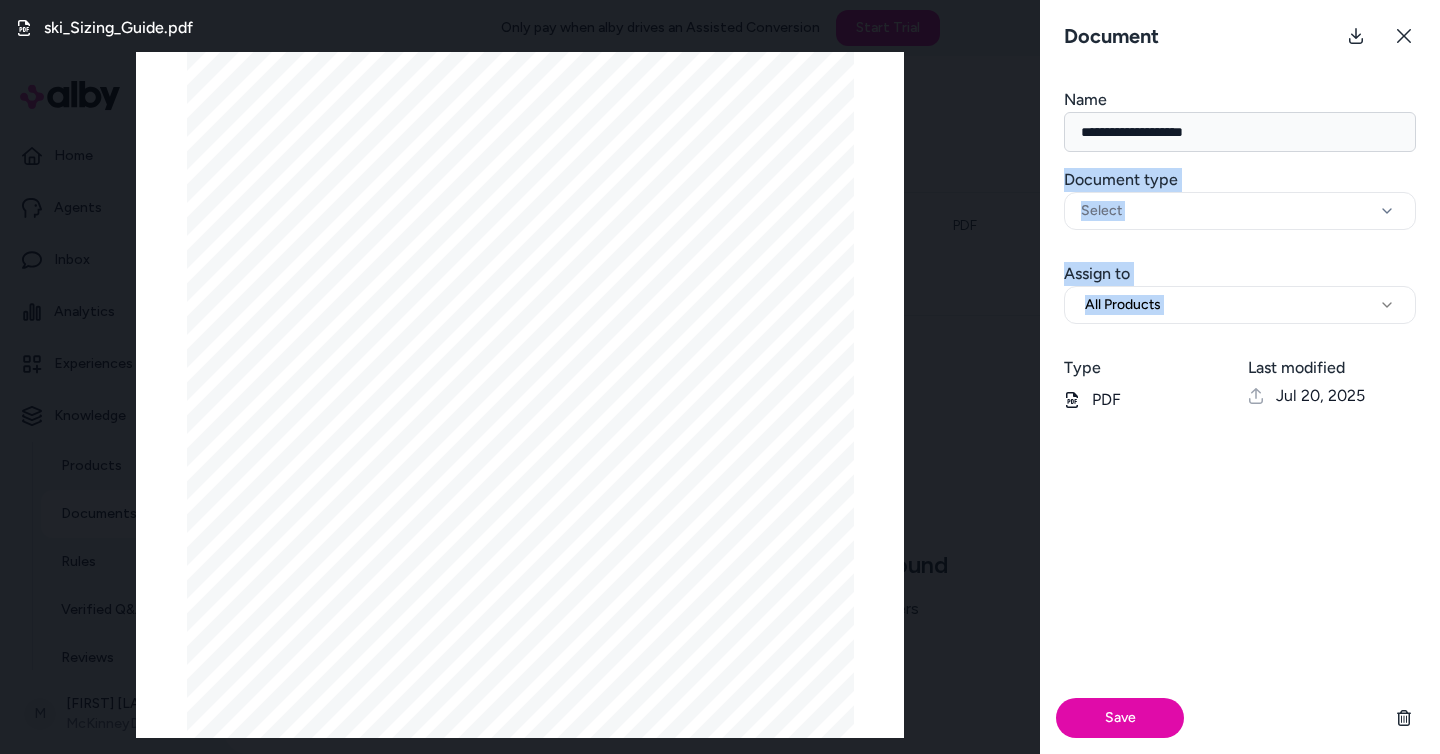 drag, startPoint x: 1056, startPoint y: 175, endPoint x: 1189, endPoint y: 344, distance: 215.05814 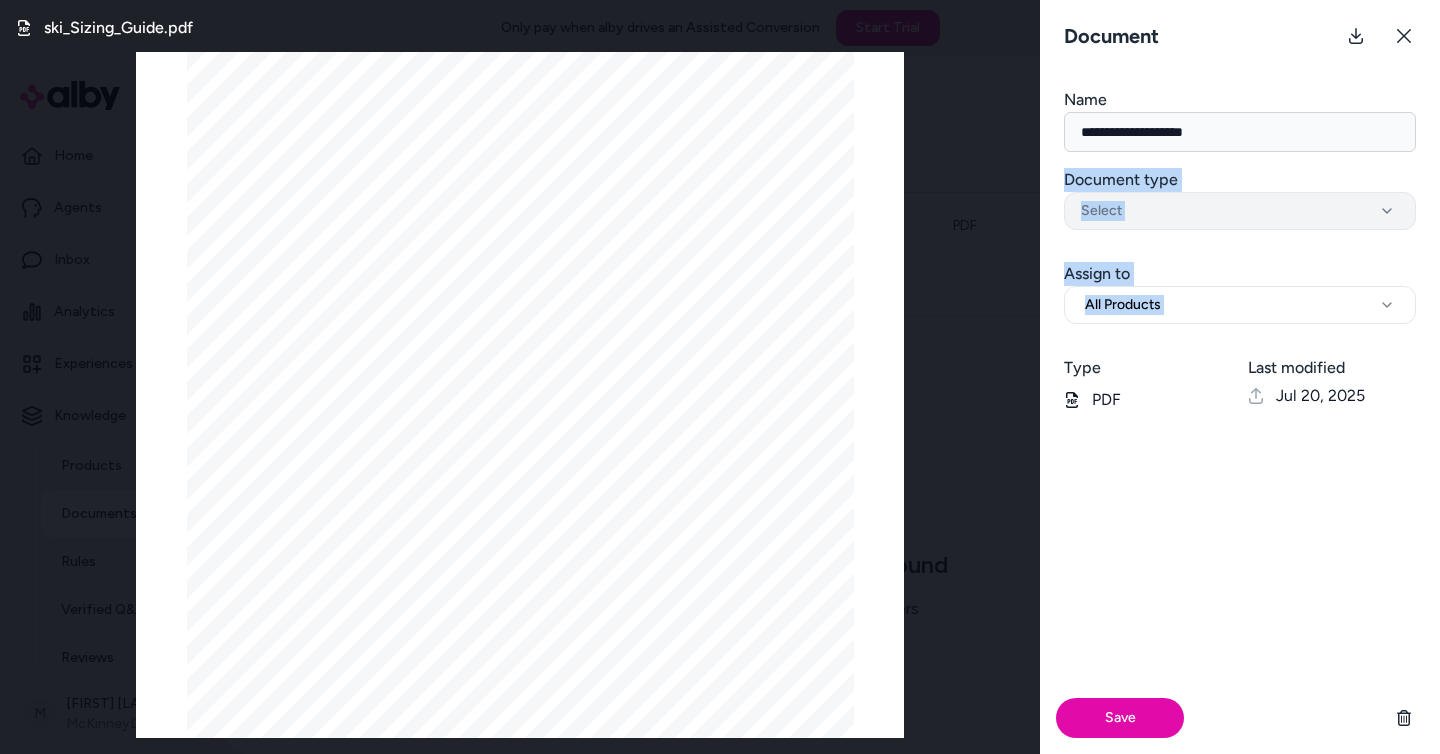 click on "Select" at bounding box center (1240, 211) 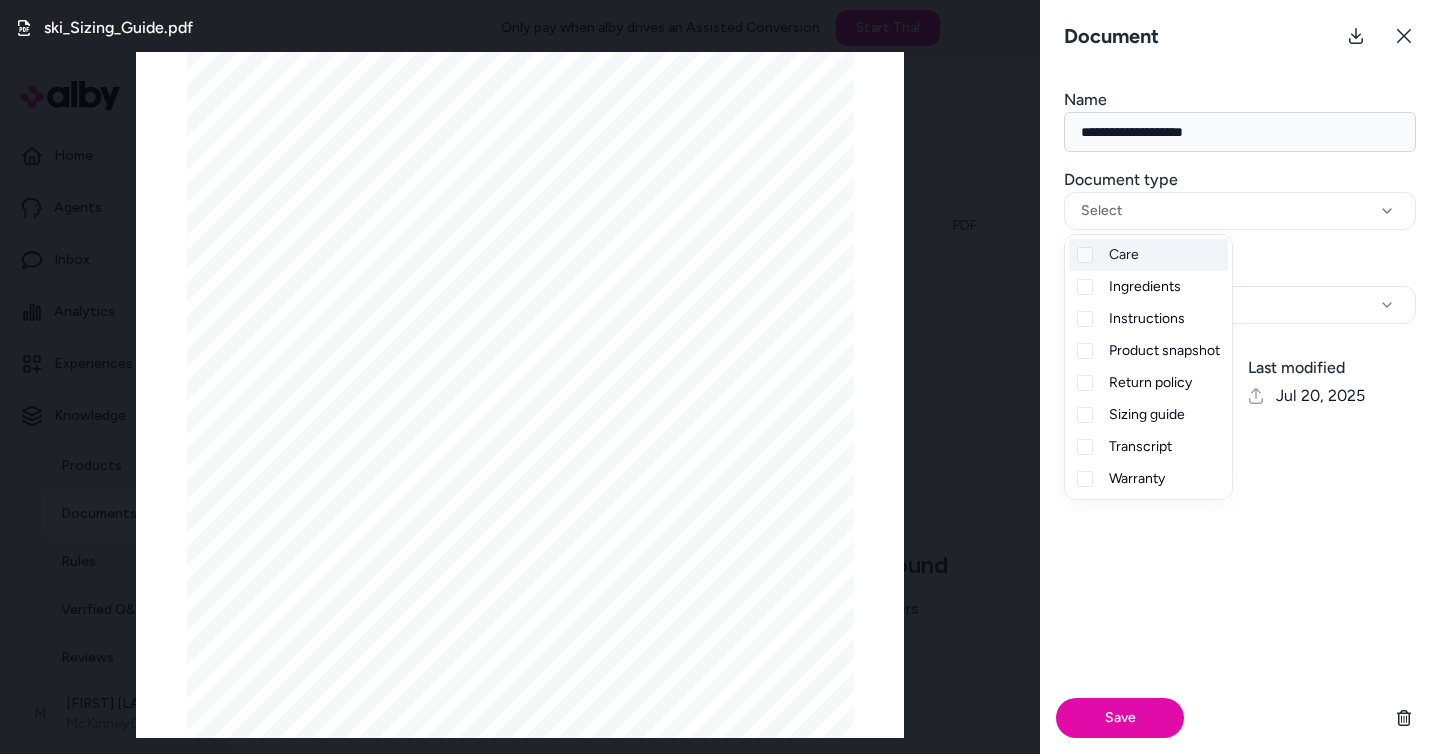 click on "Document type" at bounding box center (1240, 180) 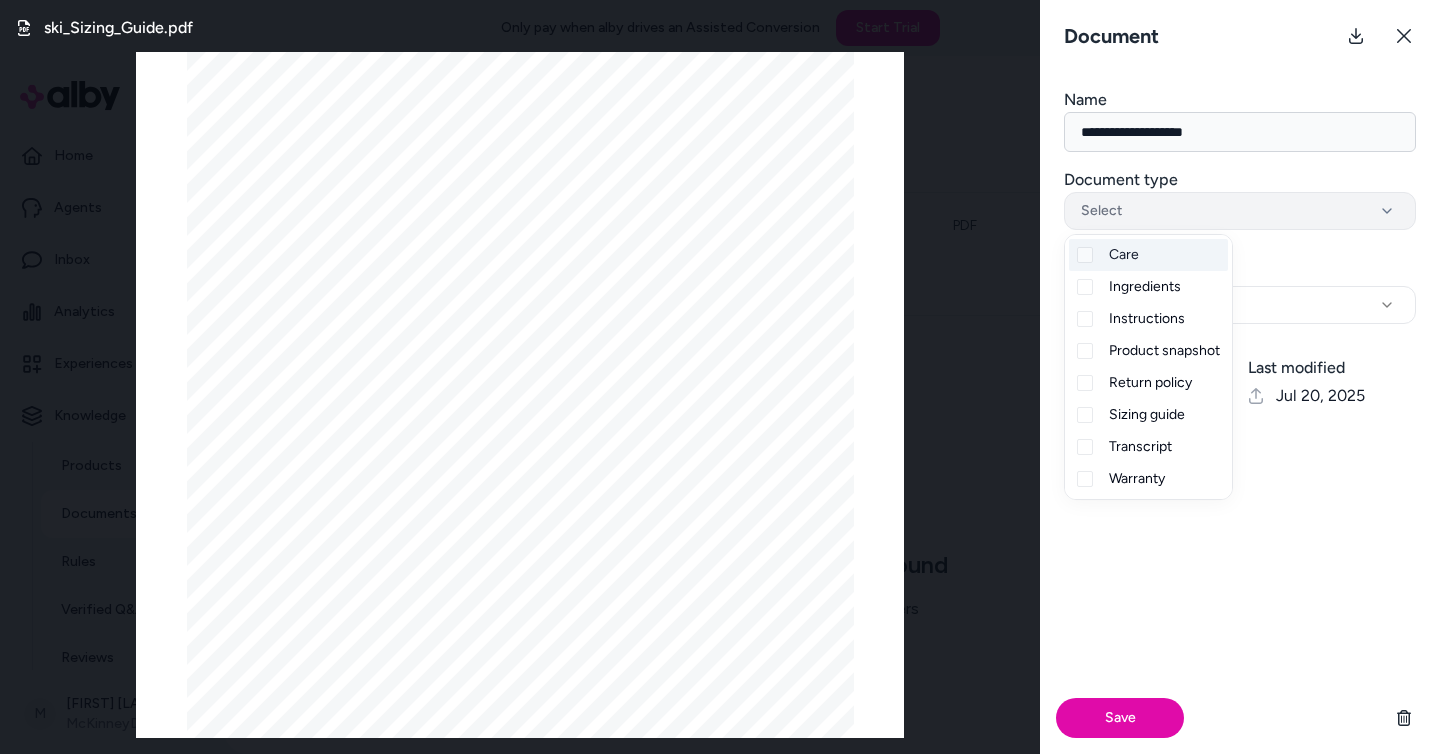 type 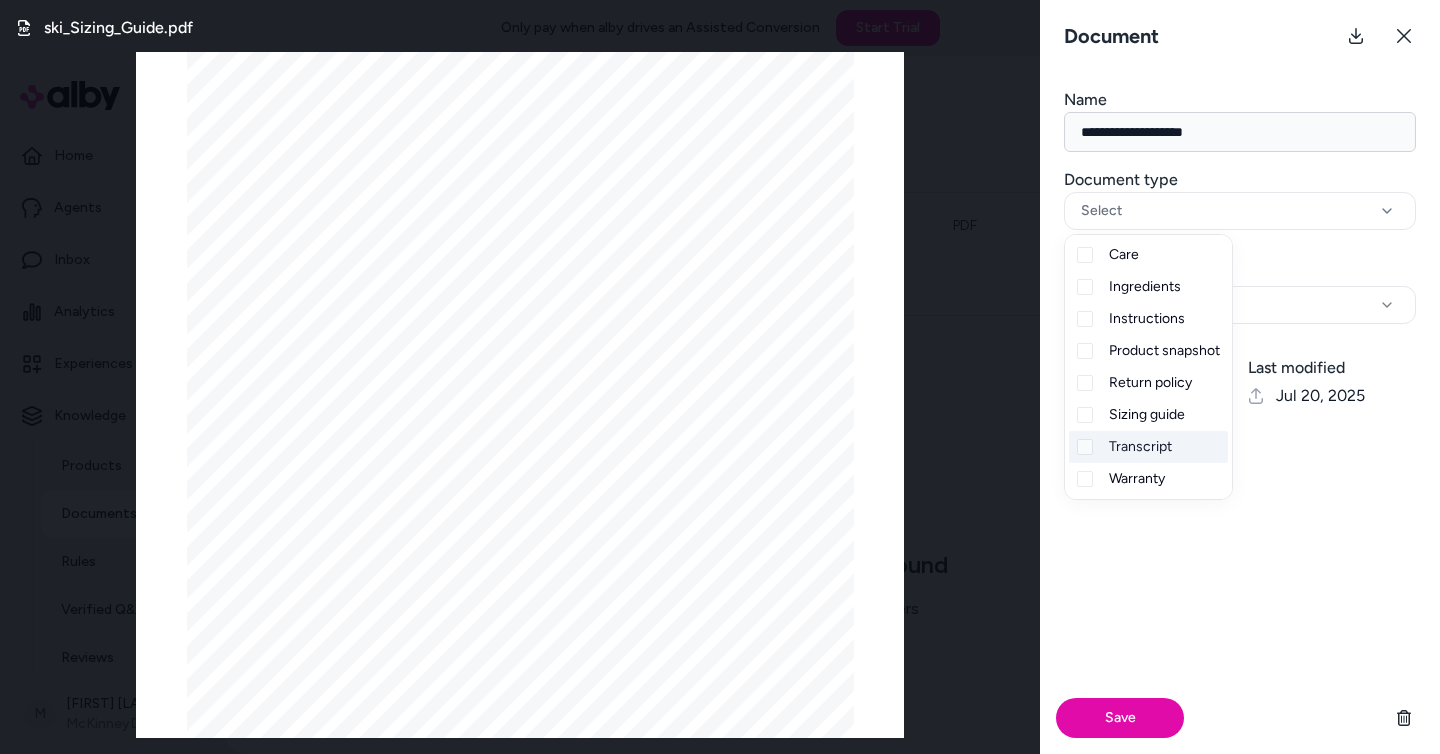 click on "Save" at bounding box center (1240, 591) 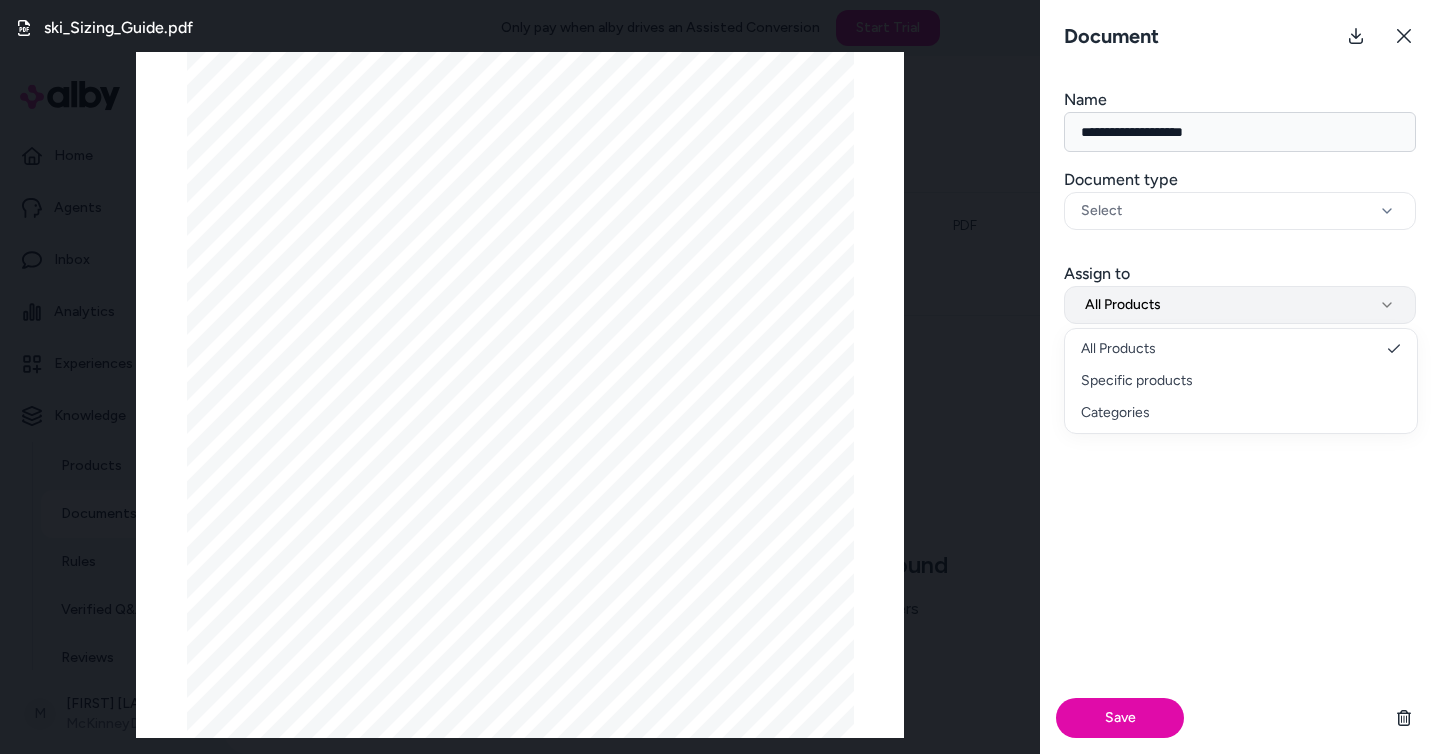 click on "All Products" at bounding box center [1240, 305] 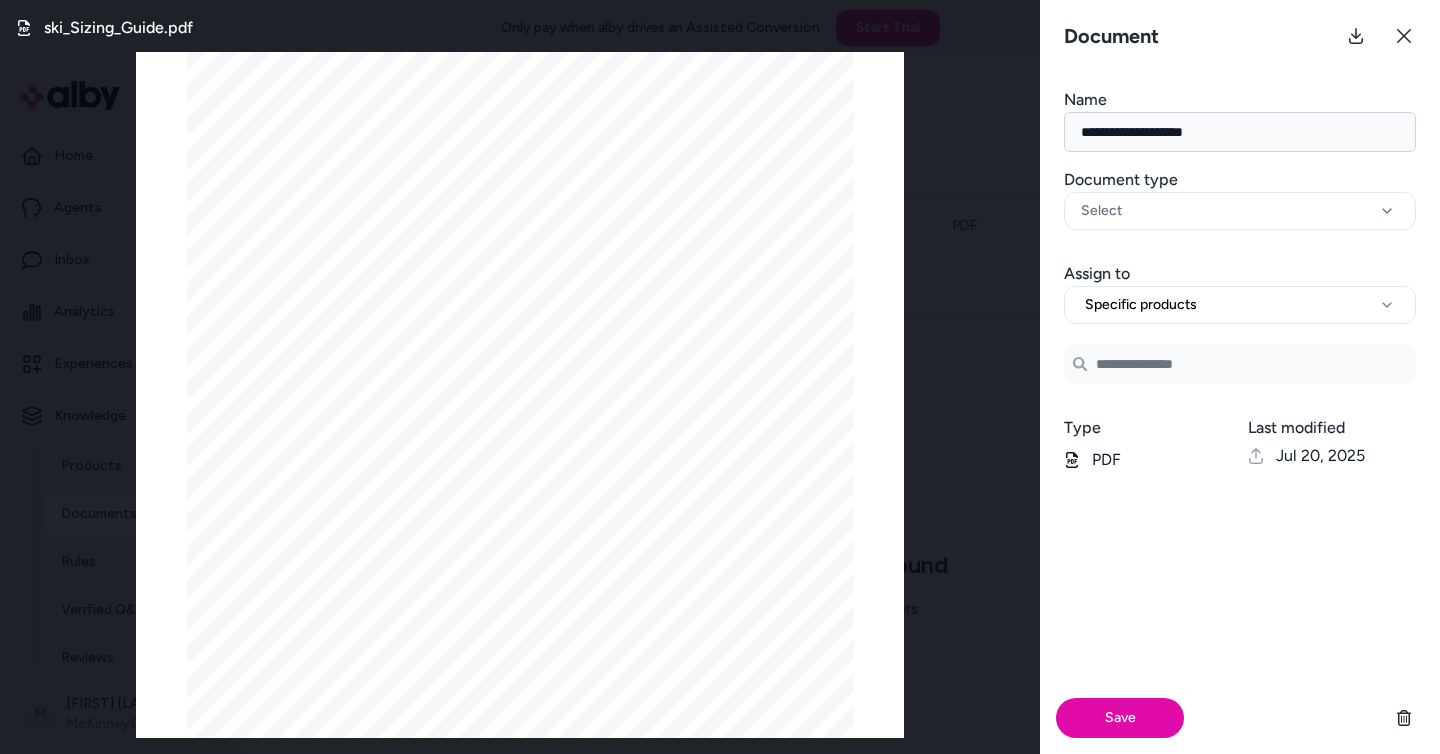 click on "Search Products" at bounding box center (1240, 364) 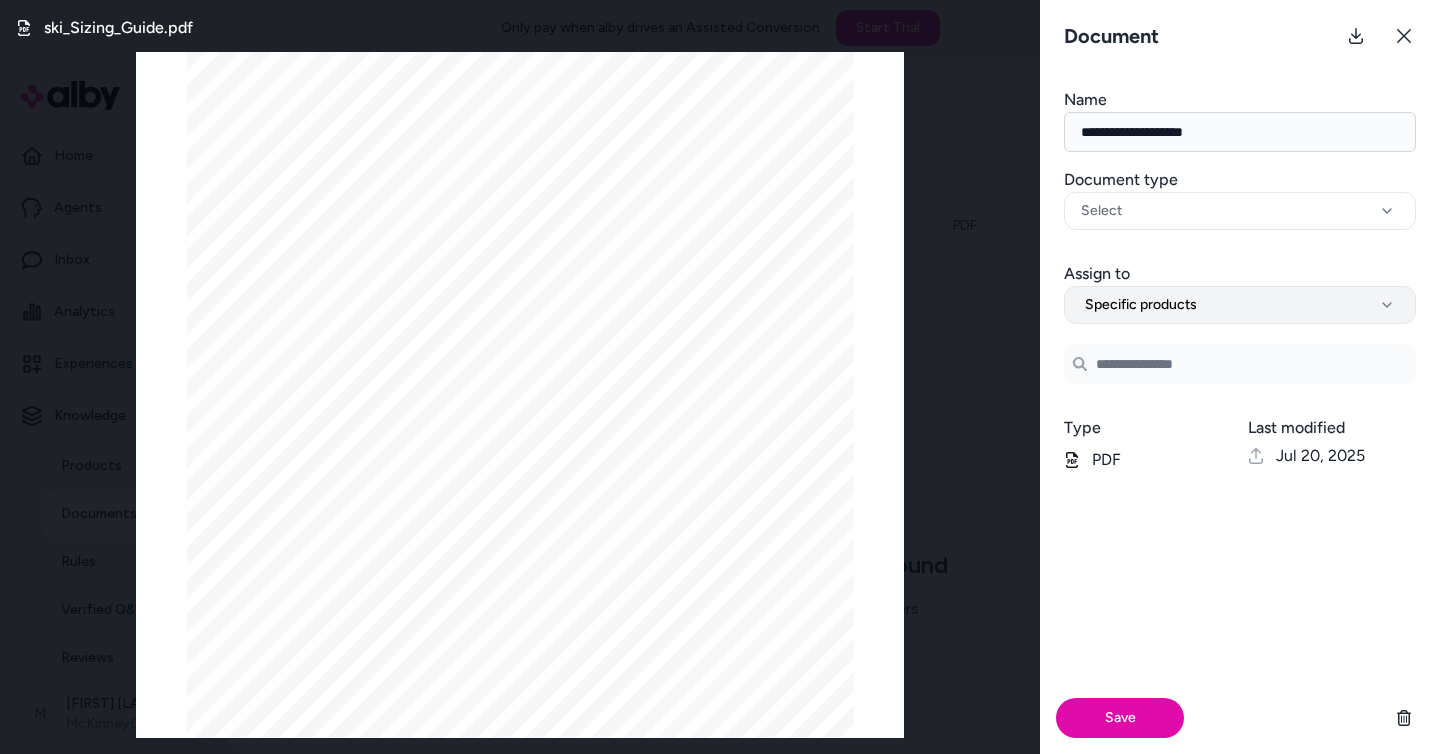 click on "Specific products" at bounding box center [1240, 305] 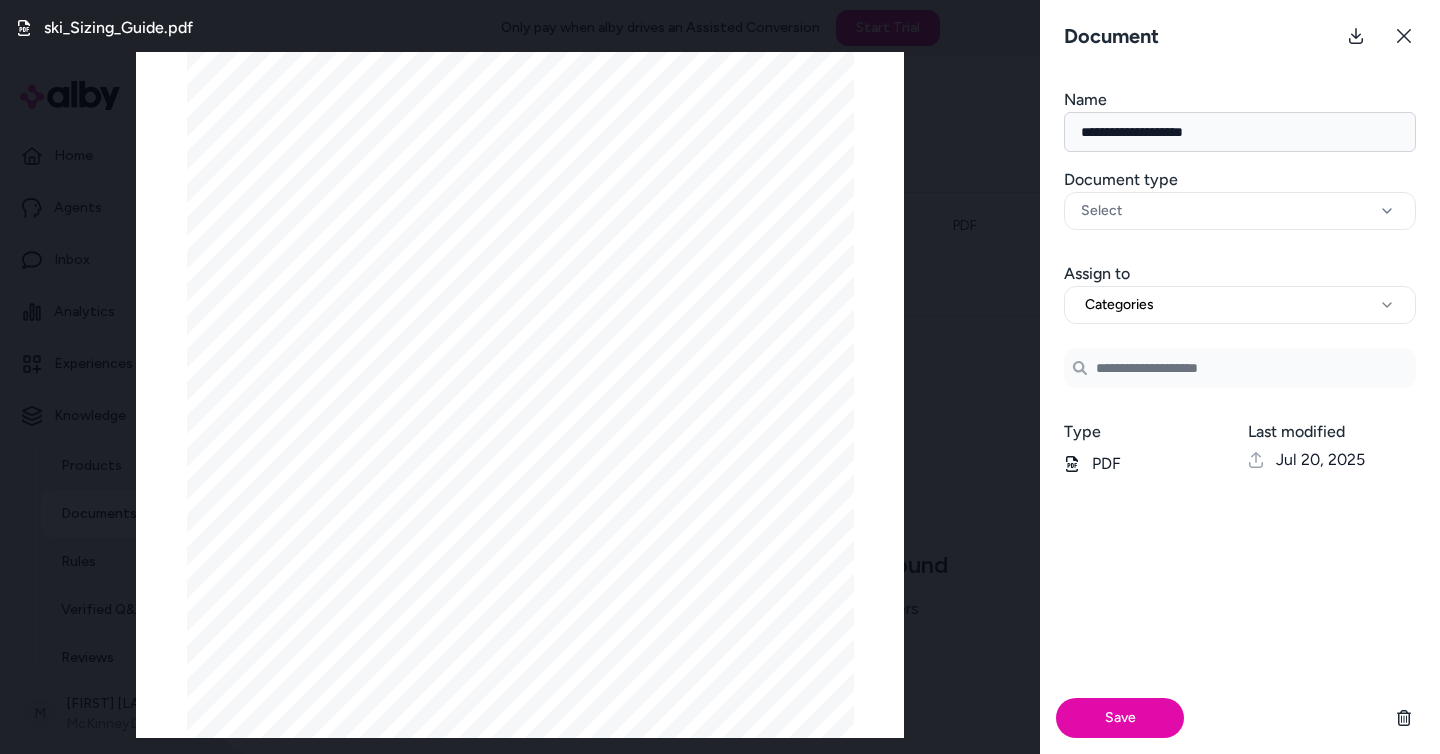 click at bounding box center (1240, 368) 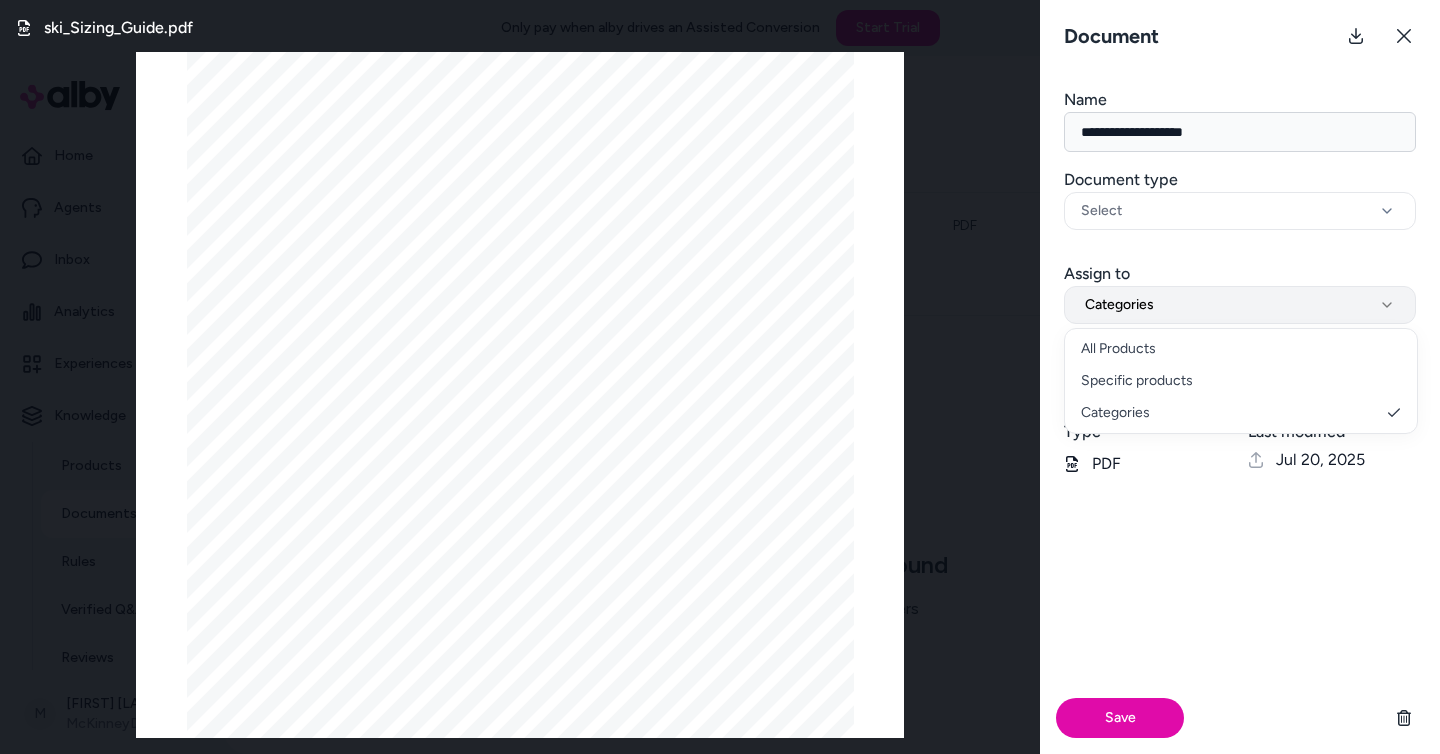 click on "Categories" at bounding box center (1240, 305) 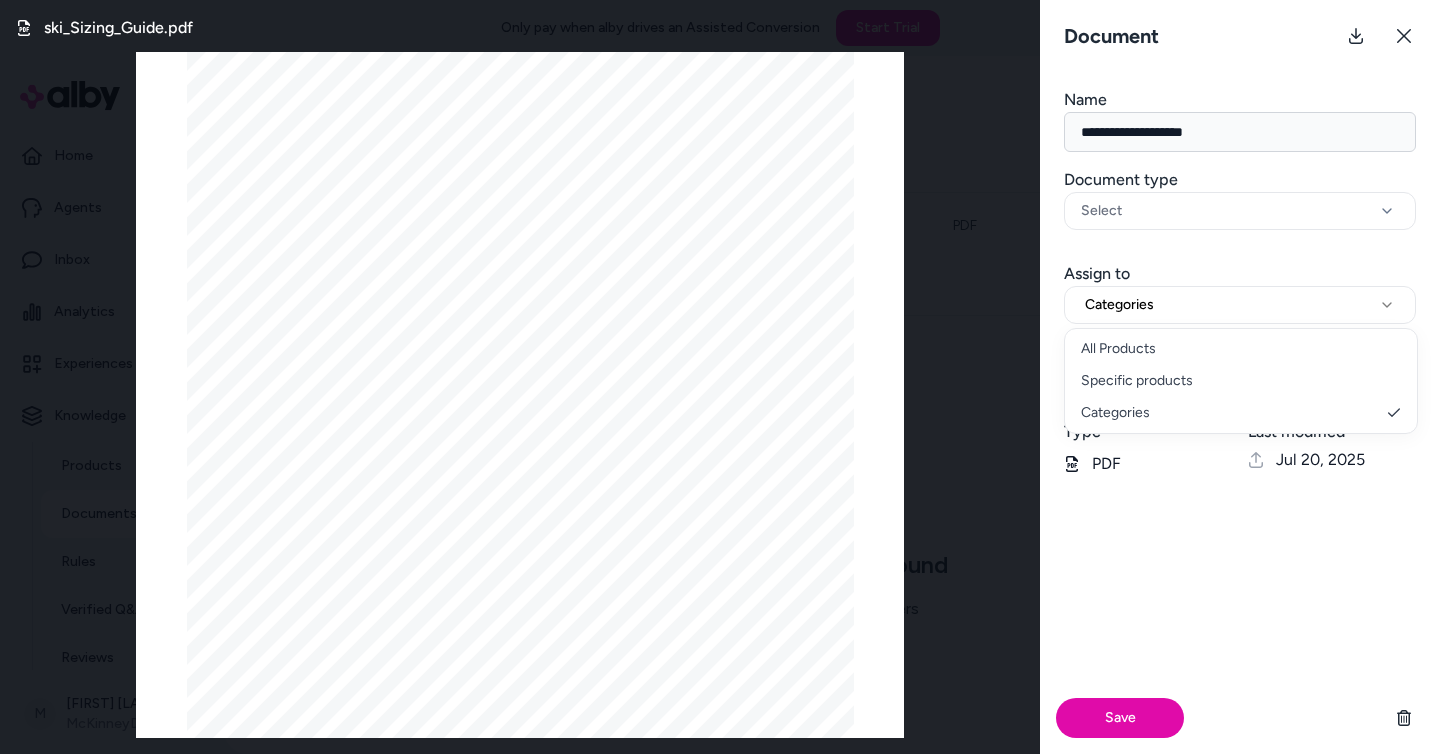 select on "***" 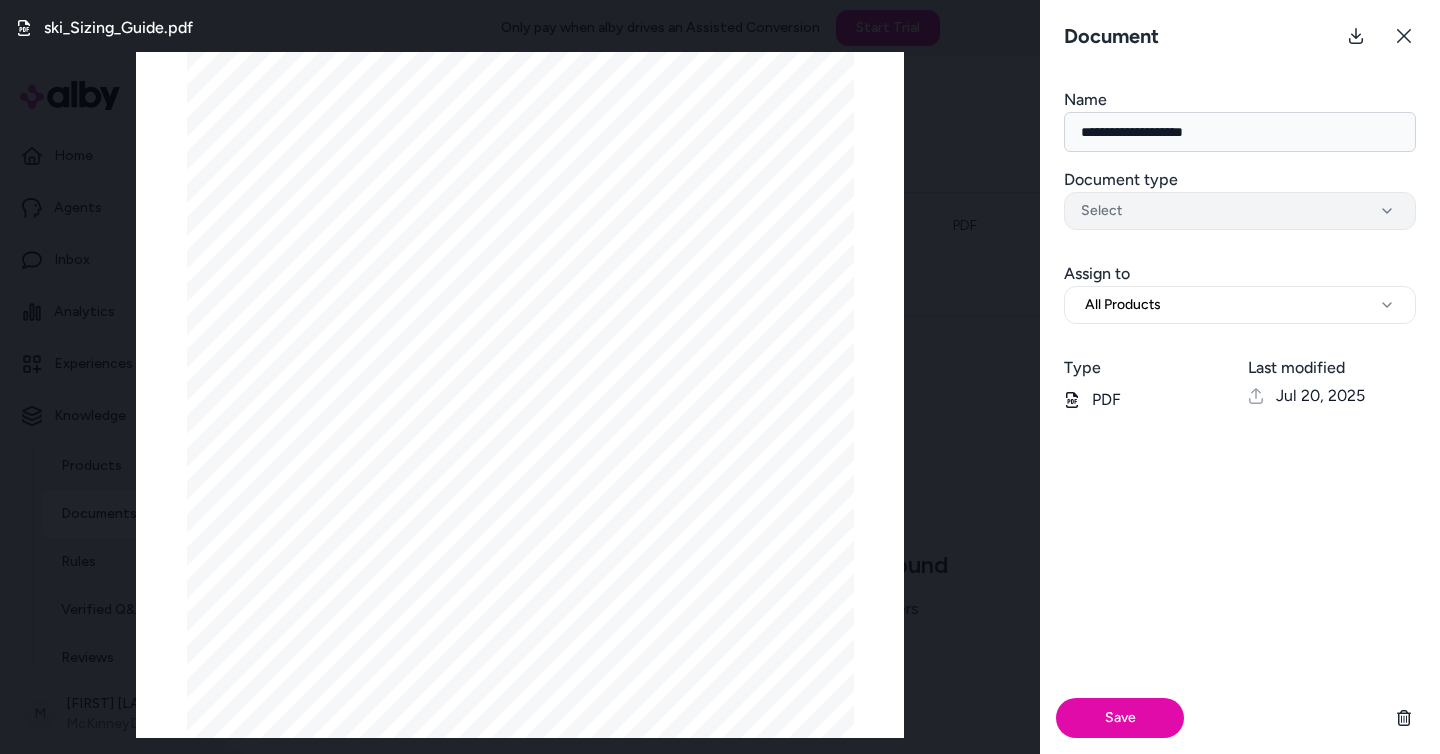 click on "Select" at bounding box center (1240, 211) 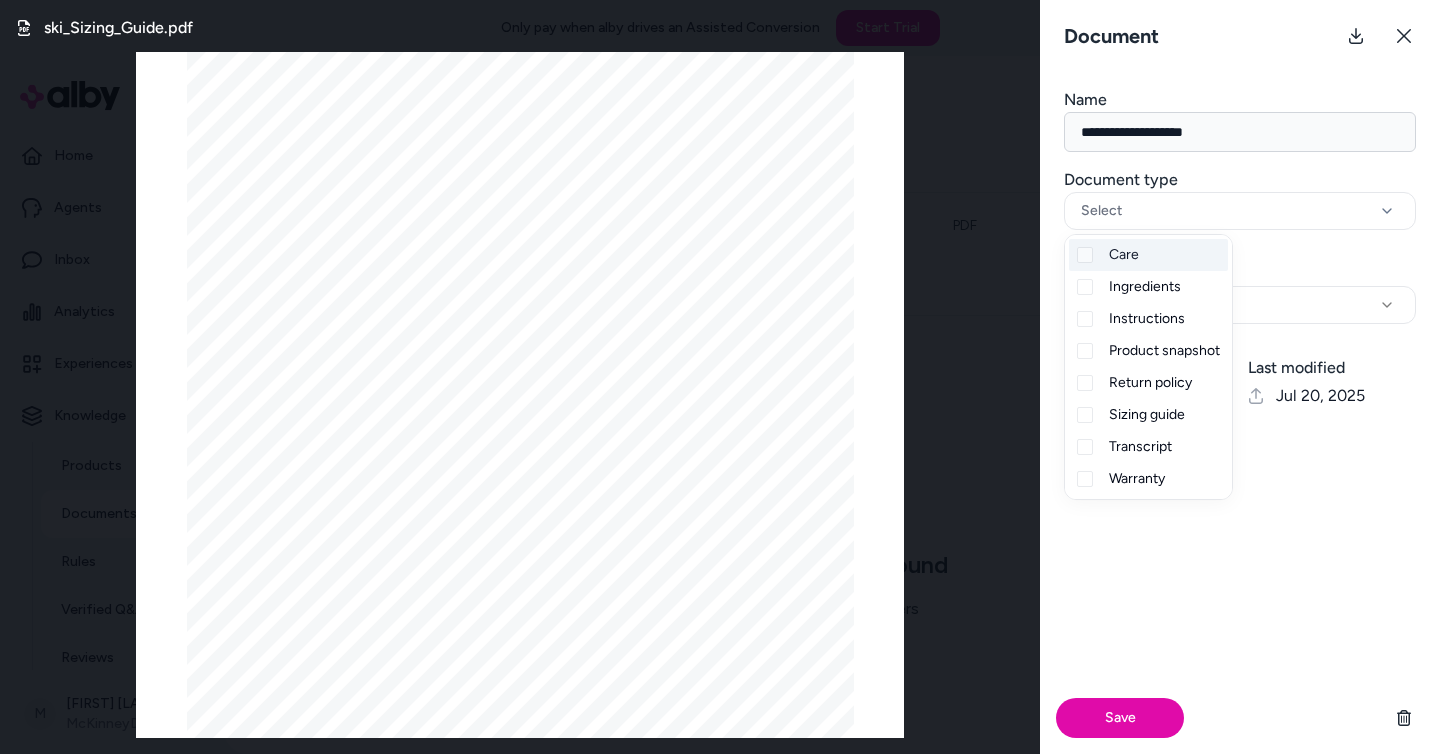 click on "**********" at bounding box center [1240, 421] 